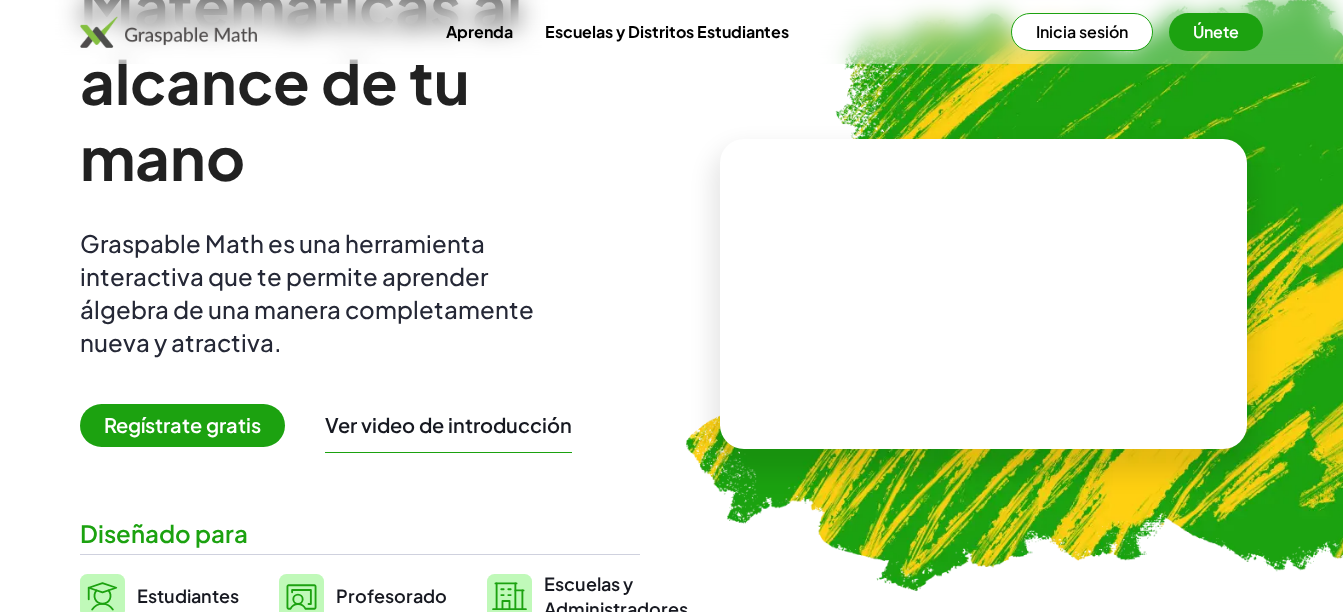 scroll, scrollTop: 0, scrollLeft: 0, axis: both 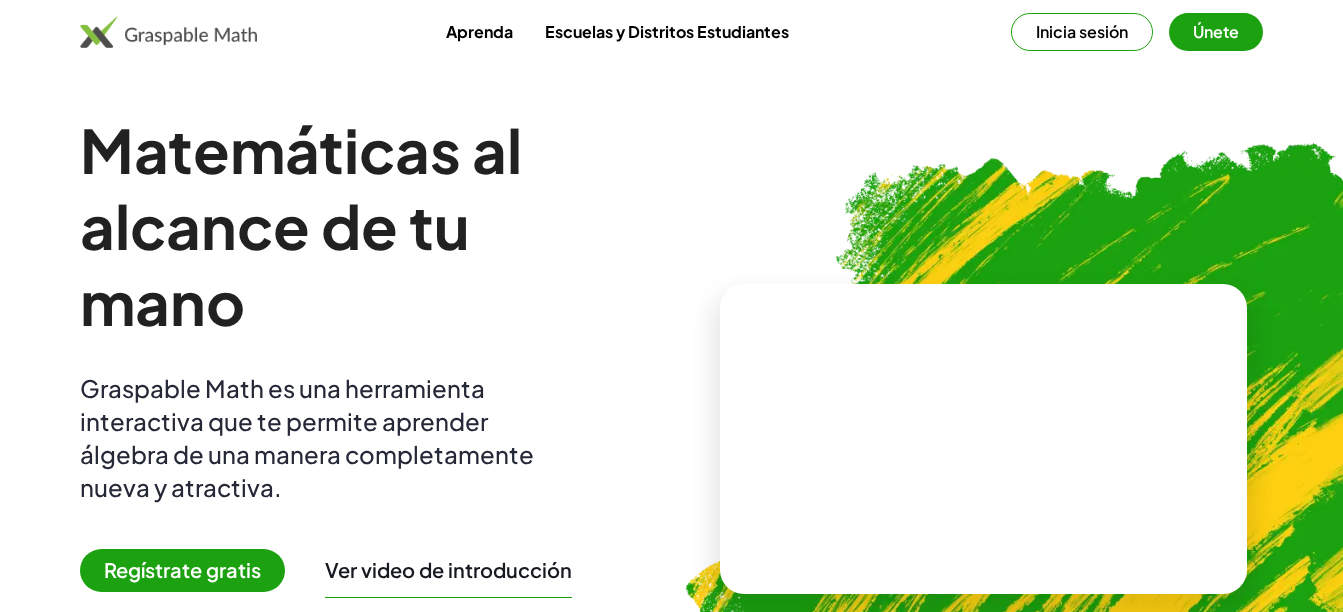 click on "Inicia sesión" at bounding box center (1082, 32) 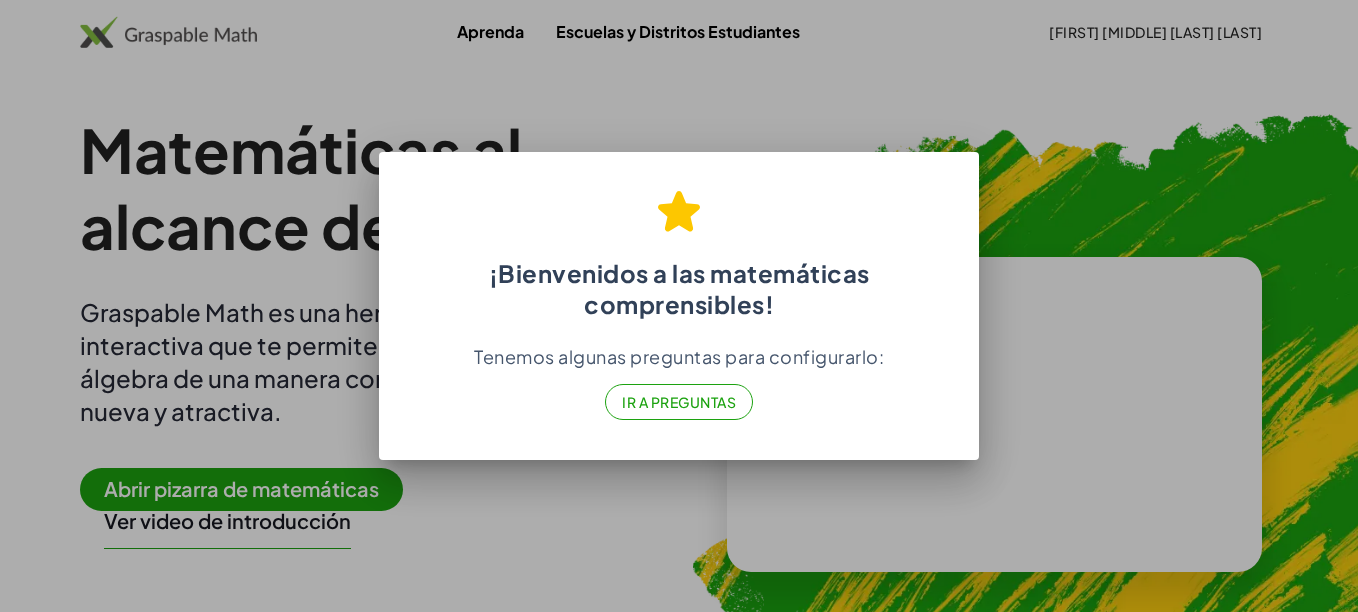 click on "Ir a Preguntas" 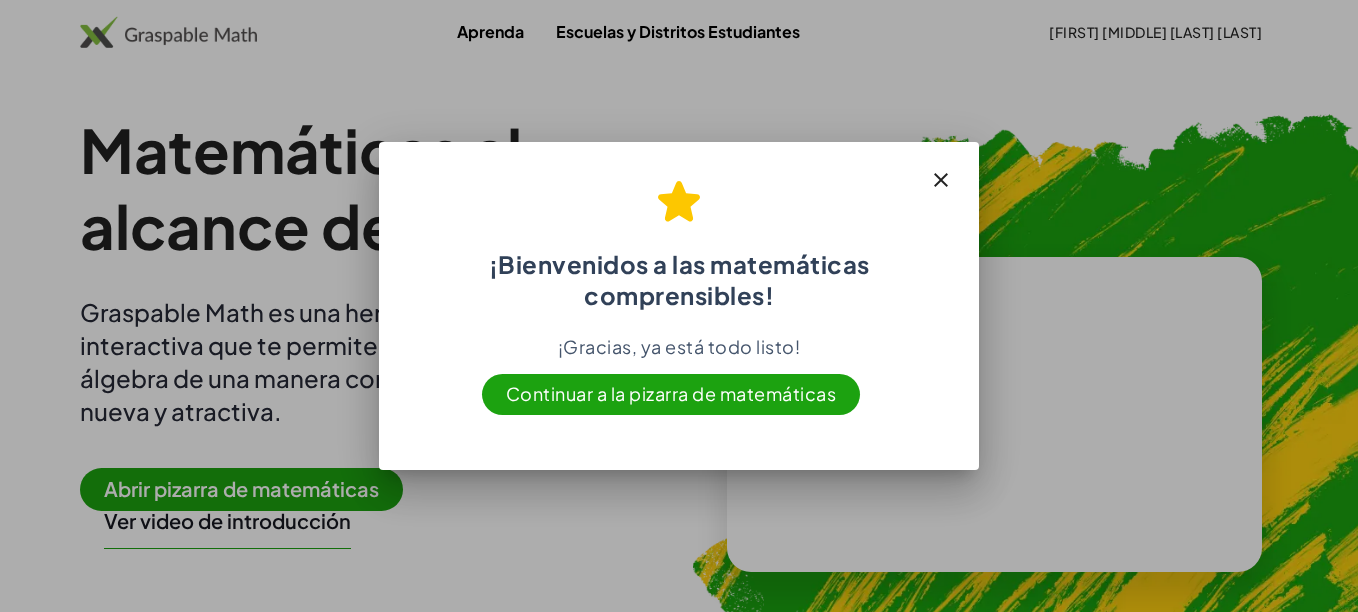 click at bounding box center (941, 180) 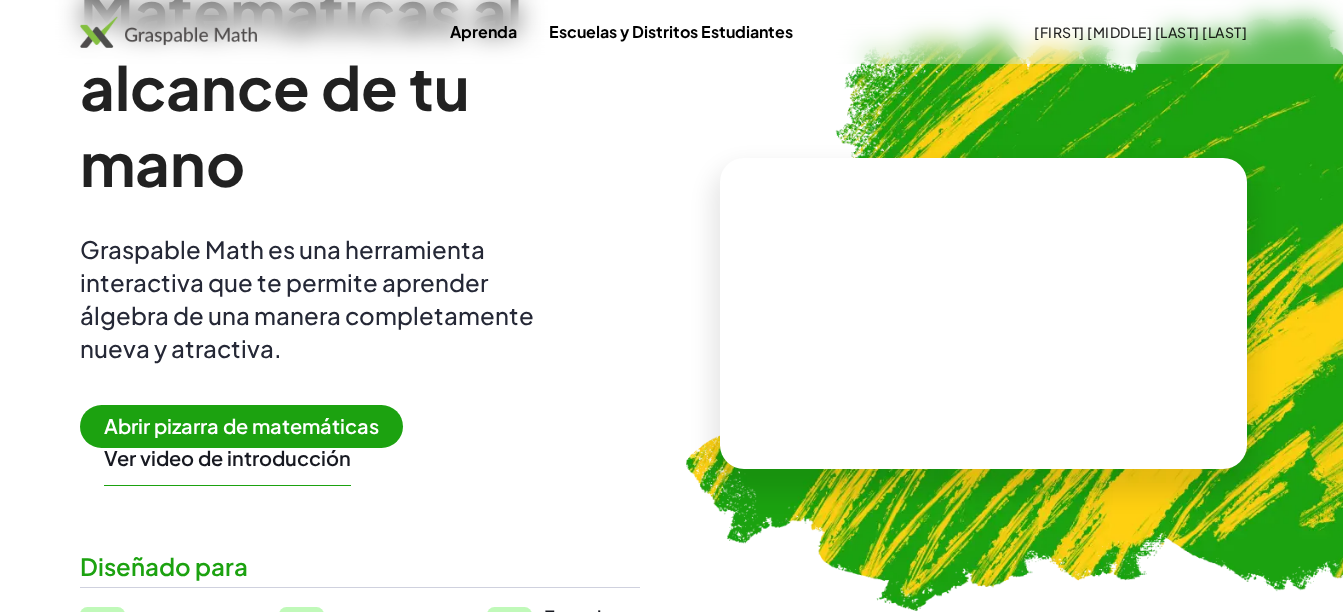 scroll, scrollTop: 300, scrollLeft: 0, axis: vertical 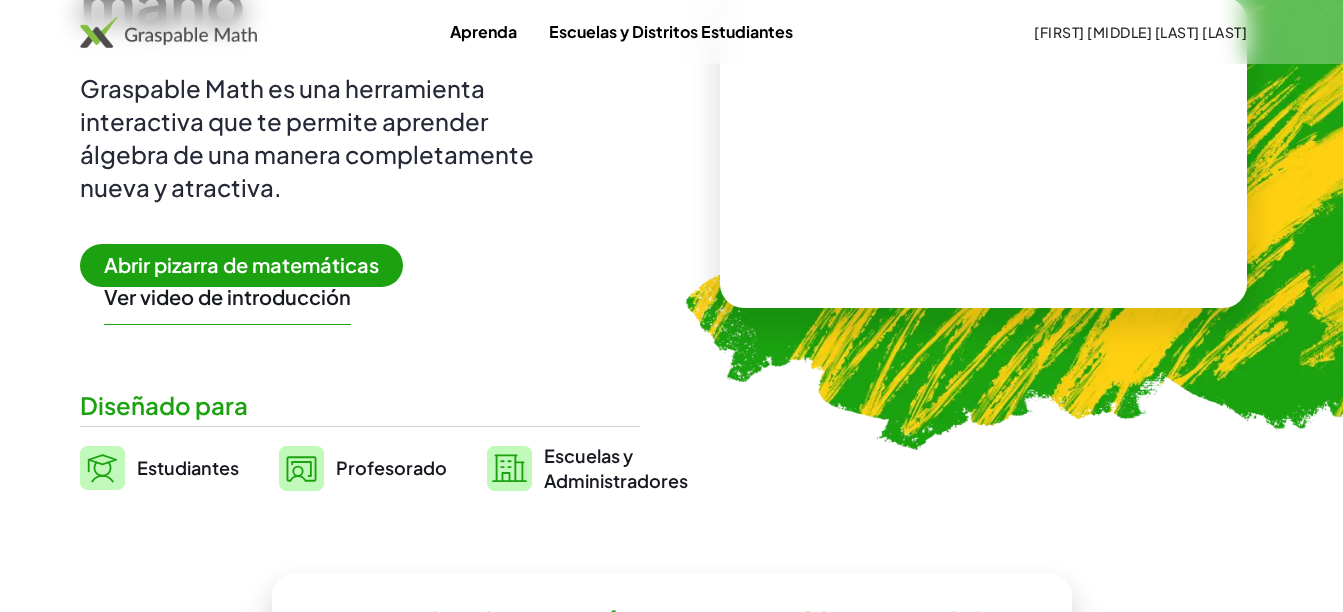 click on "Abrir pizarra de matemáticas" at bounding box center [241, 265] 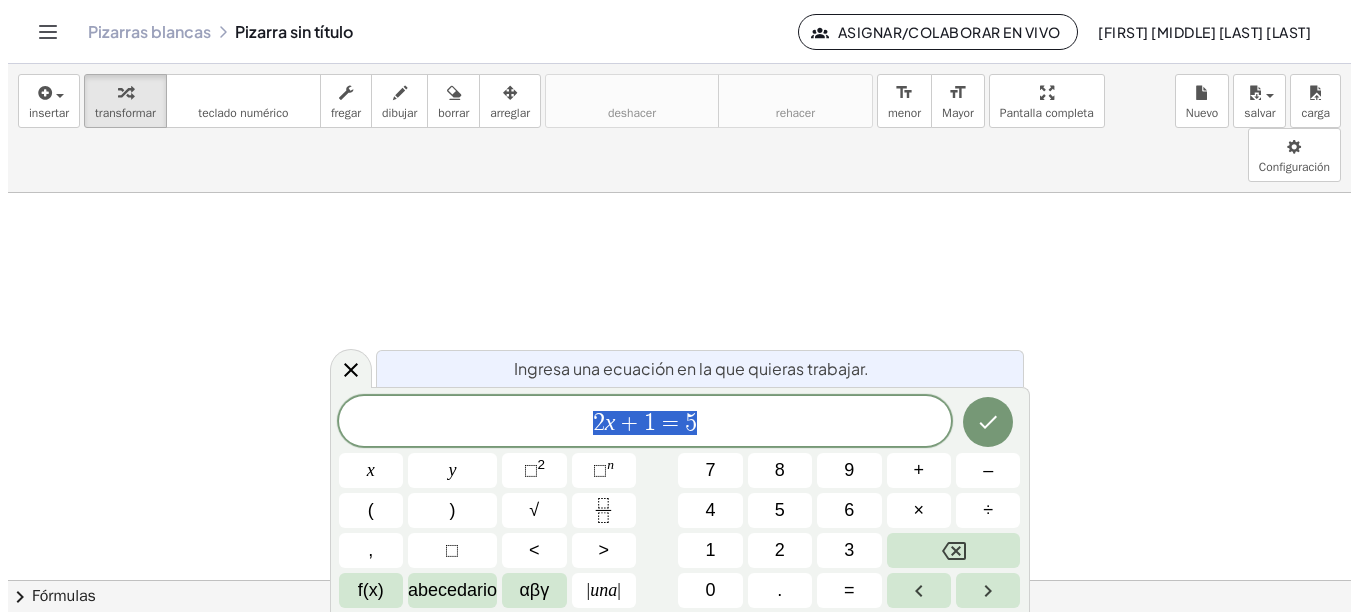 scroll, scrollTop: 0, scrollLeft: 0, axis: both 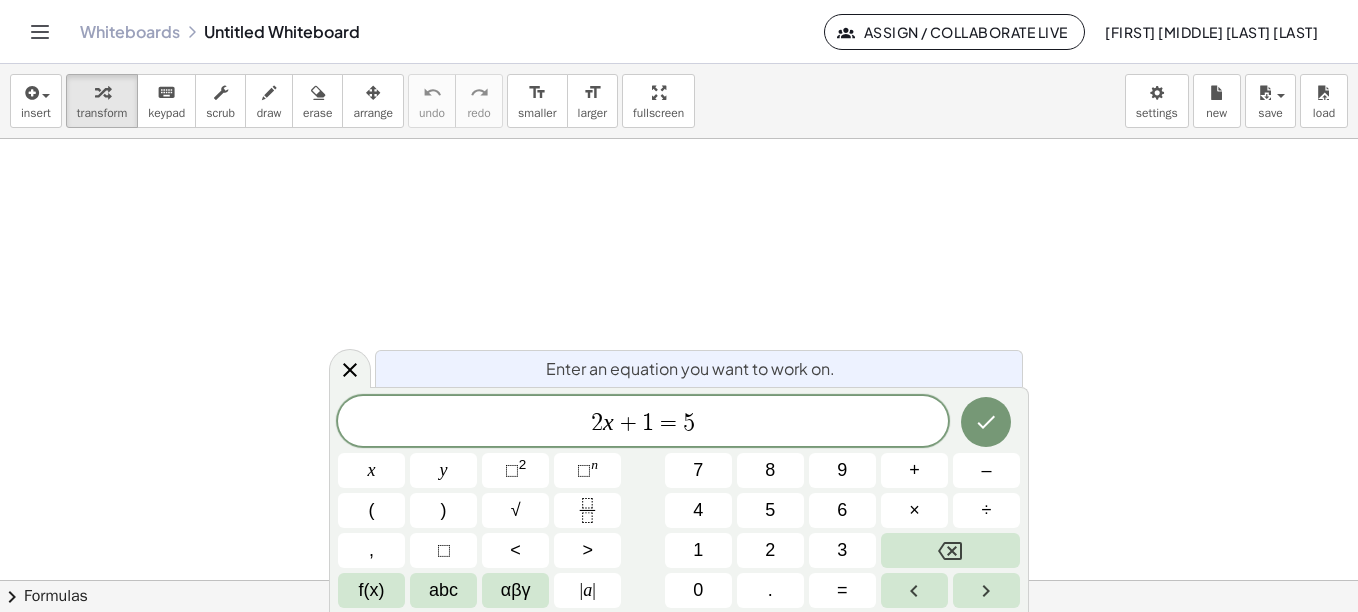 click on "Enter an equation you want to work on." at bounding box center [690, 369] 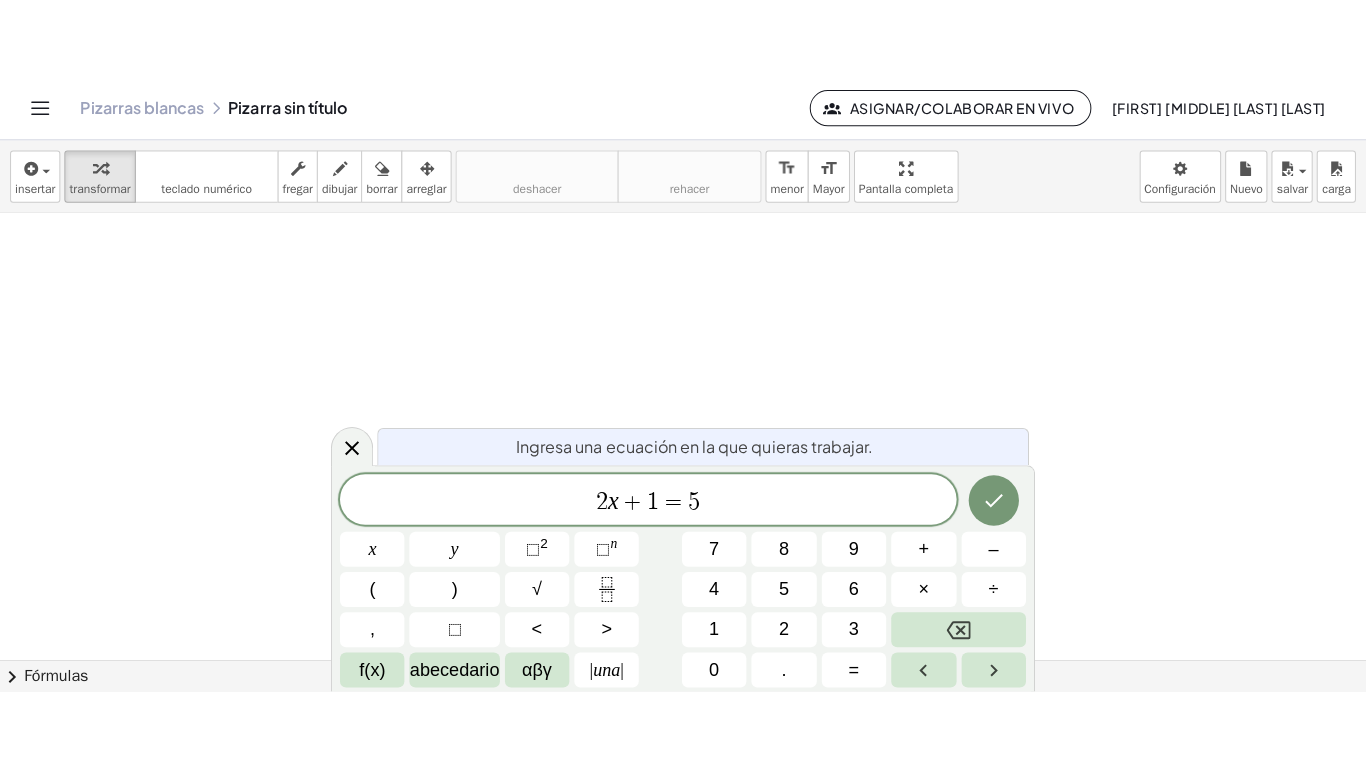 scroll, scrollTop: 443, scrollLeft: 0, axis: vertical 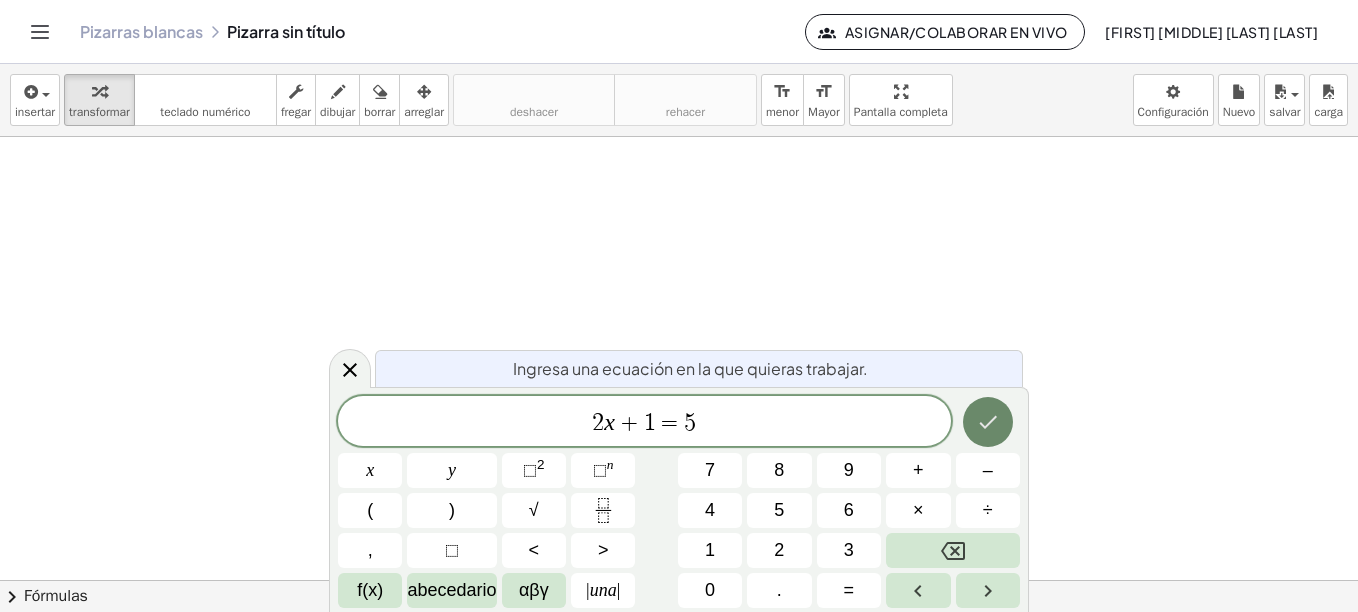 click 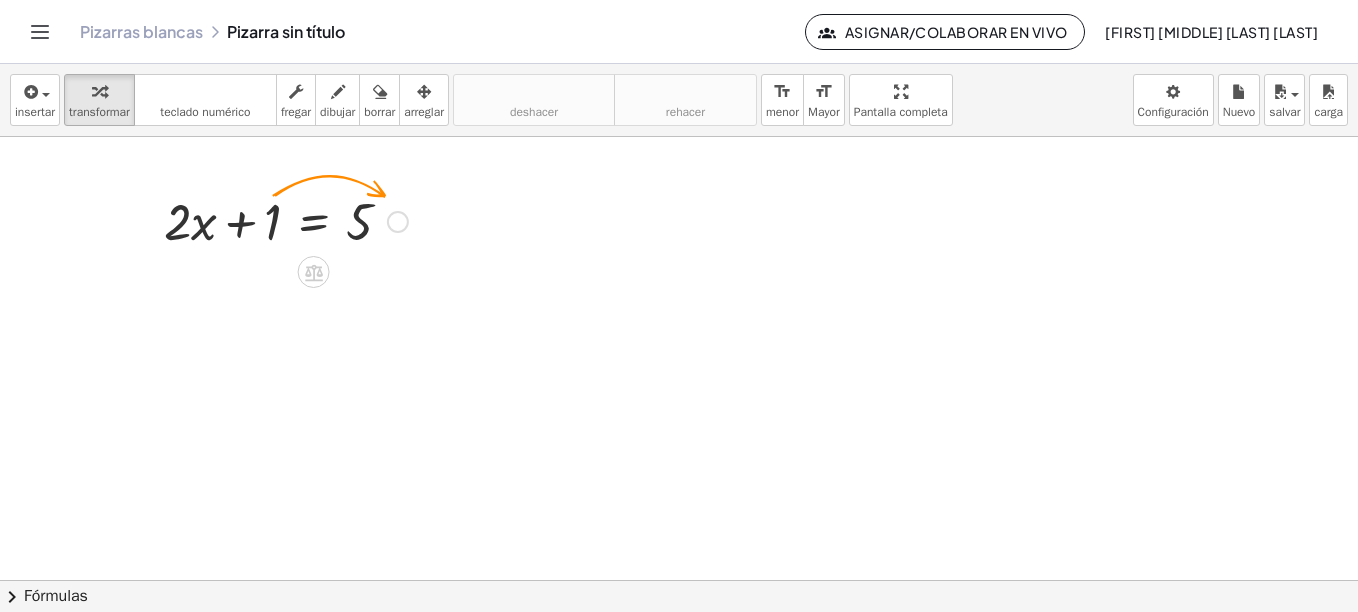 click at bounding box center (286, 220) 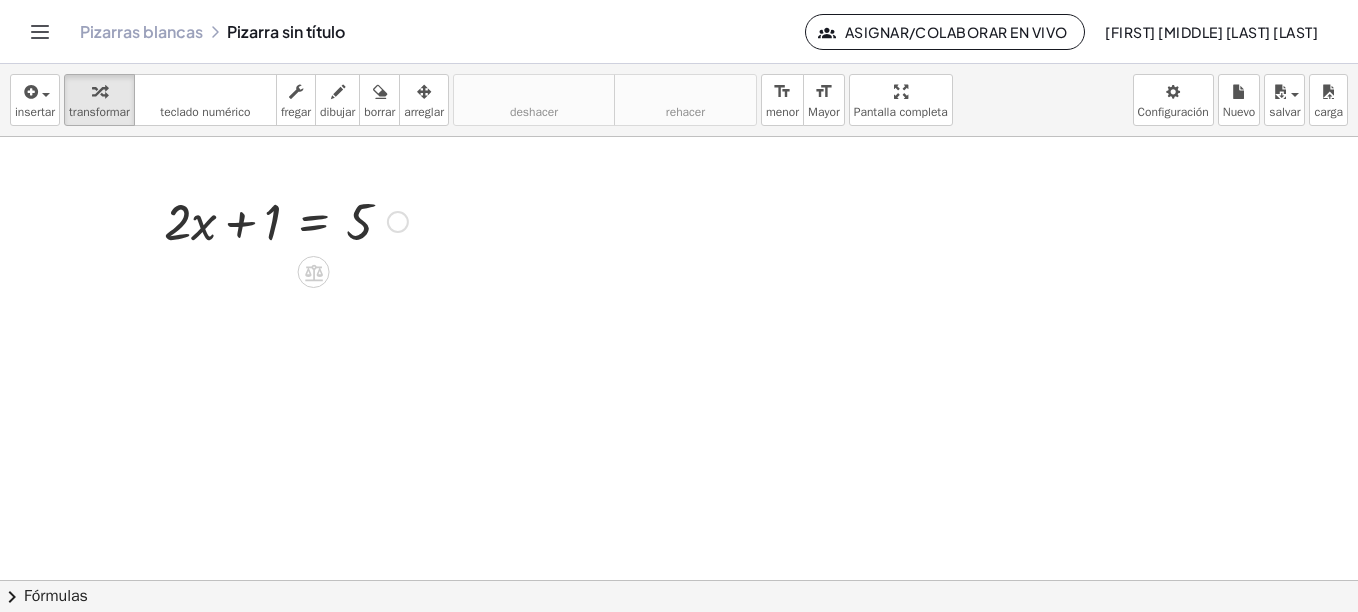 click at bounding box center [398, 222] 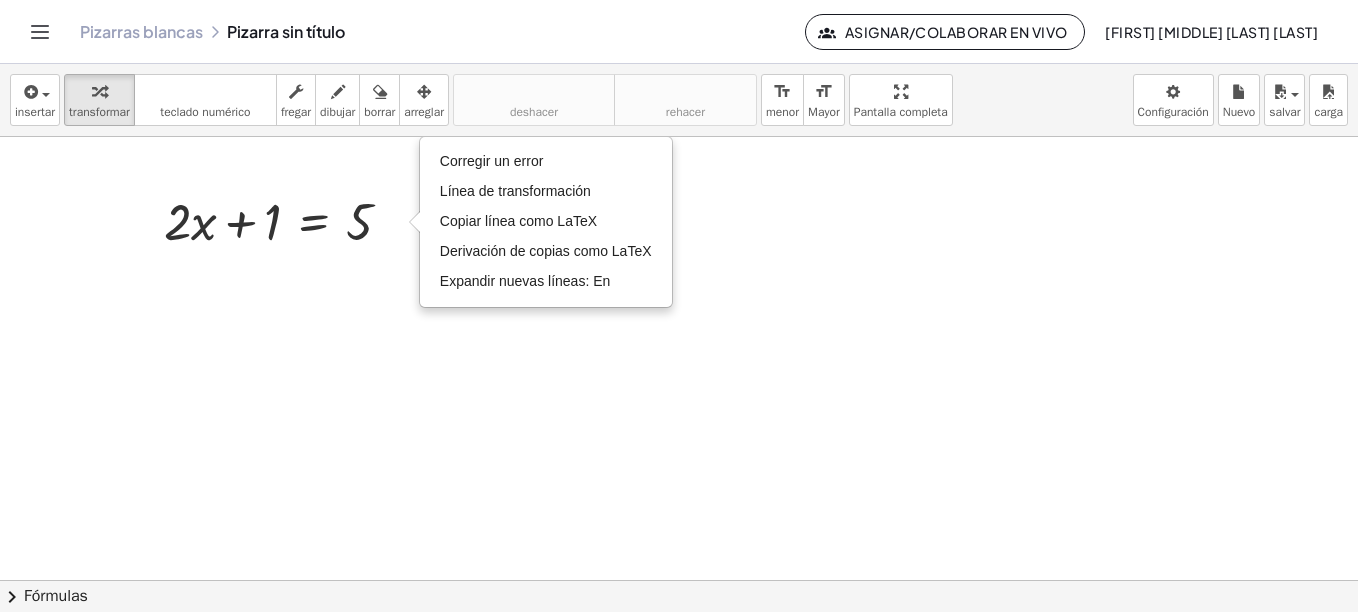 click at bounding box center (679, 358) 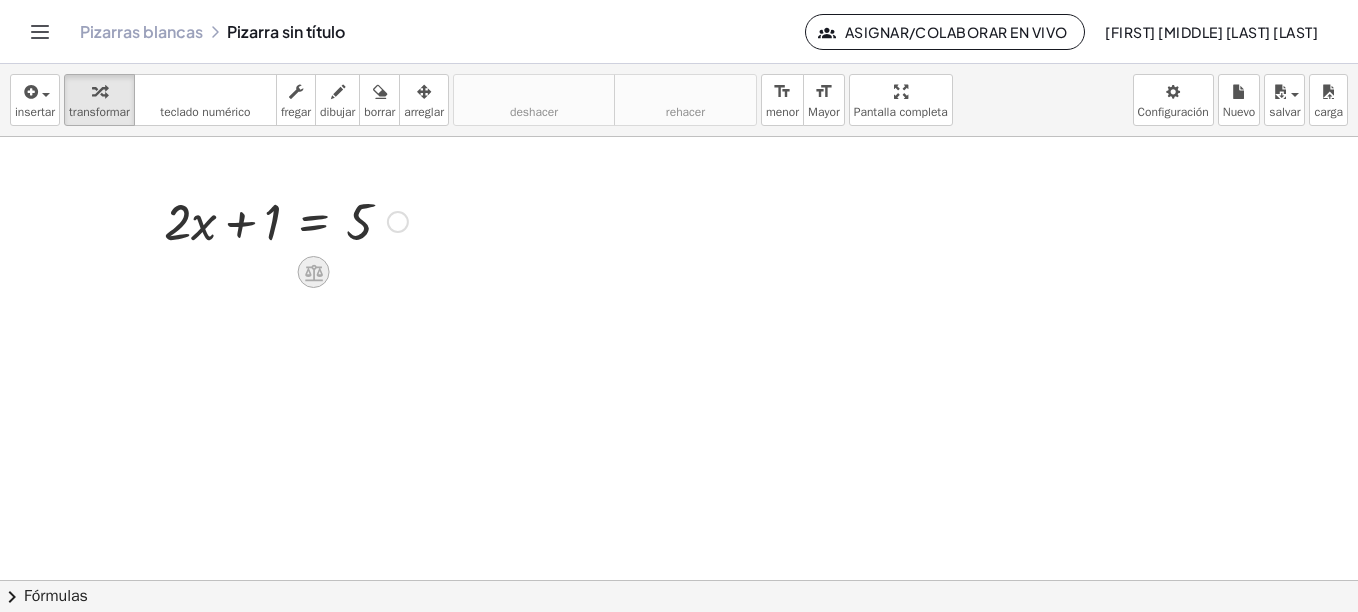 click 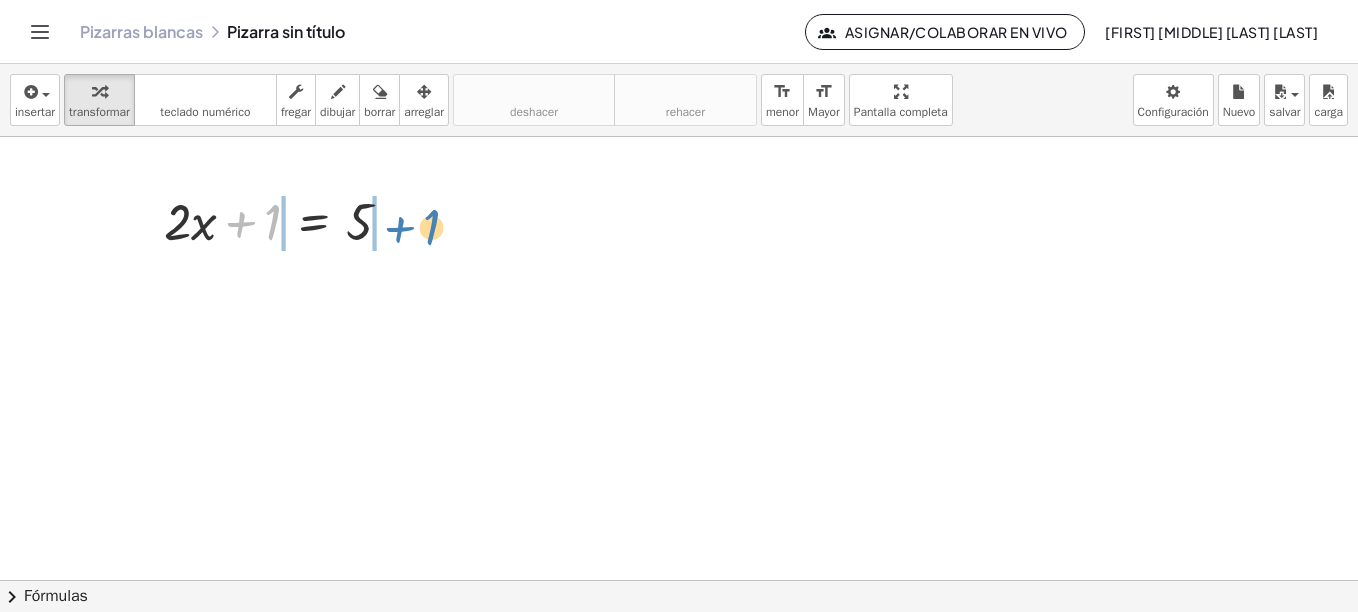 drag, startPoint x: 271, startPoint y: 219, endPoint x: 423, endPoint y: 226, distance: 152.1611 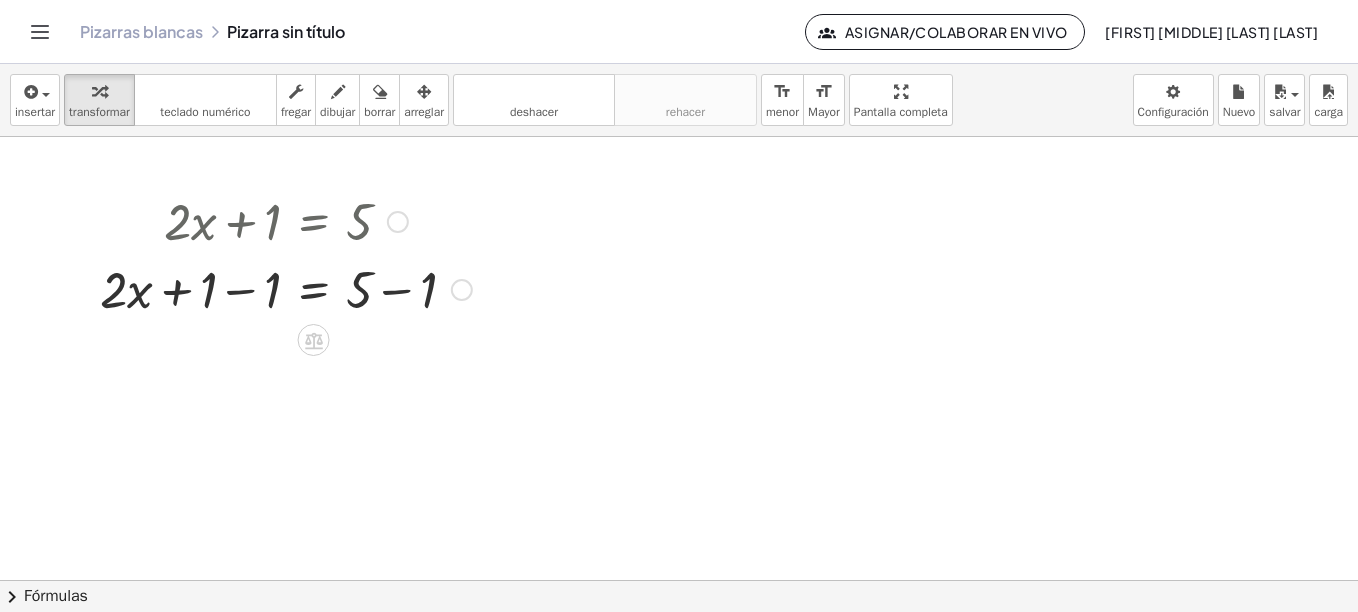 click on "Fix a mistake Transform line Copy line as LaTeX Copy derivation as LaTeX Expand new lines: On" at bounding box center [462, 290] 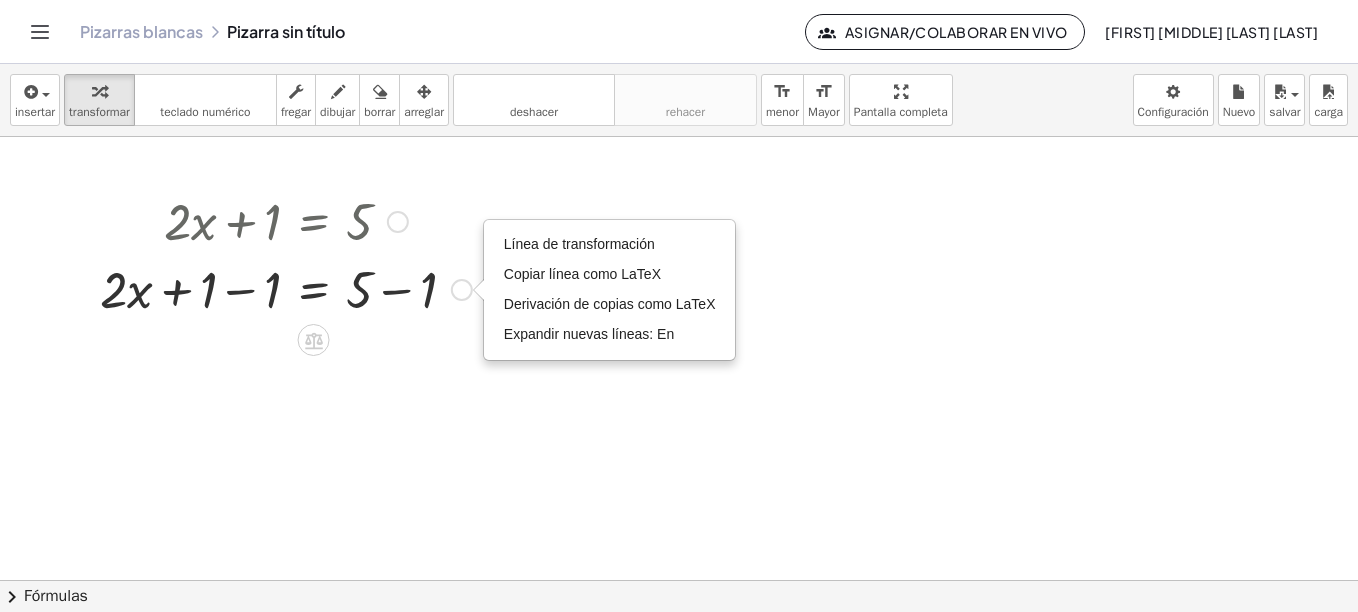 click 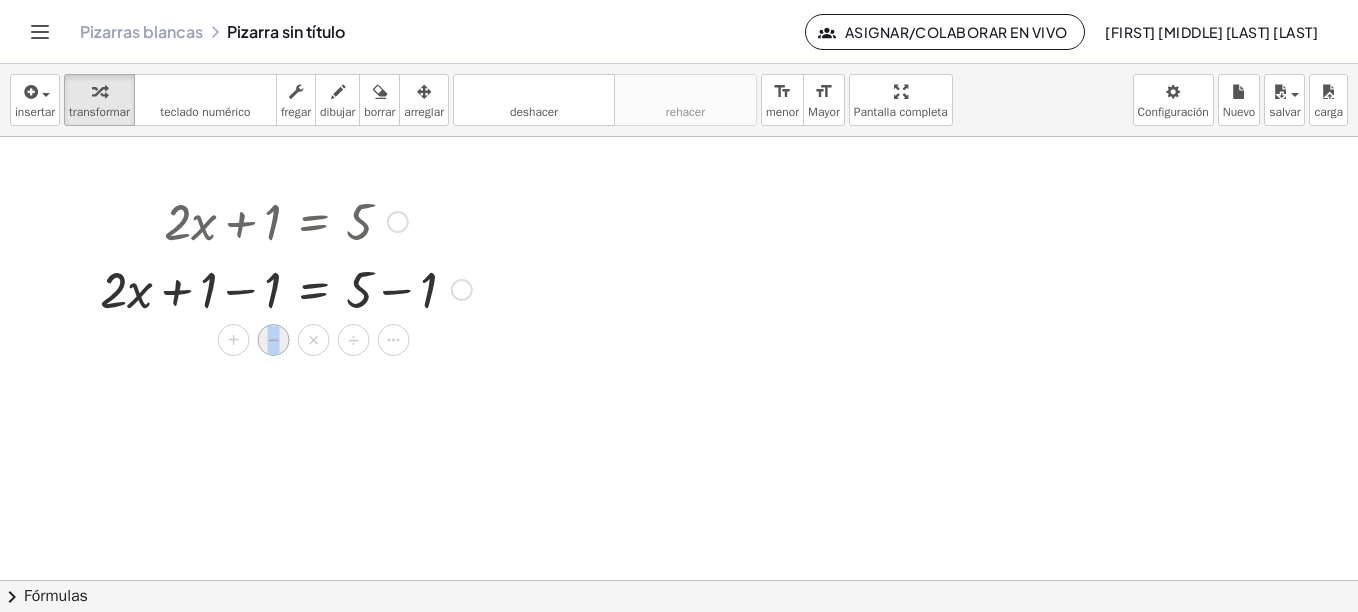 click on "−" at bounding box center [274, 340] 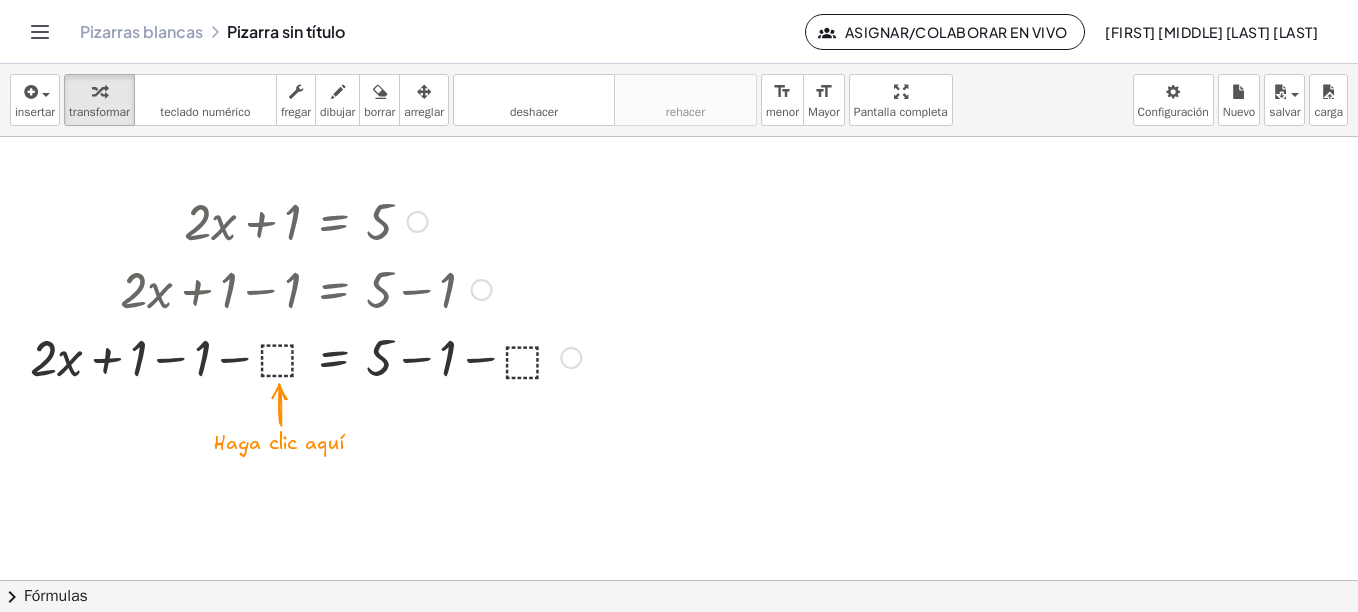 click at bounding box center [305, 356] 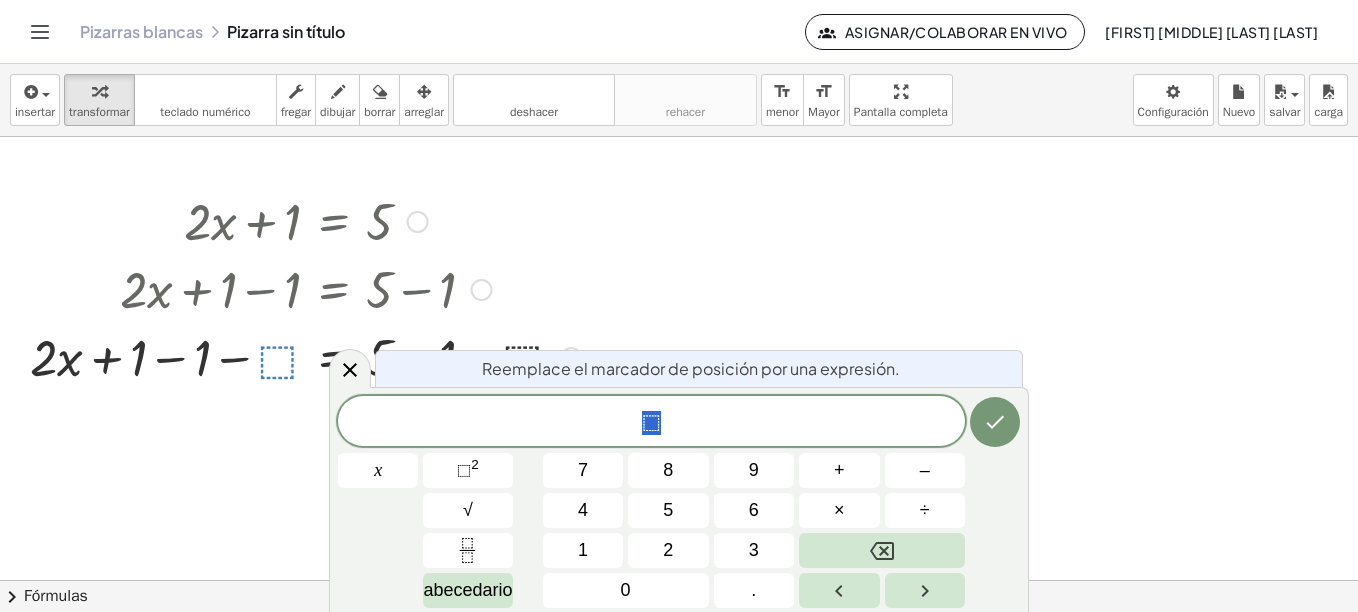 click at bounding box center (679, 358) 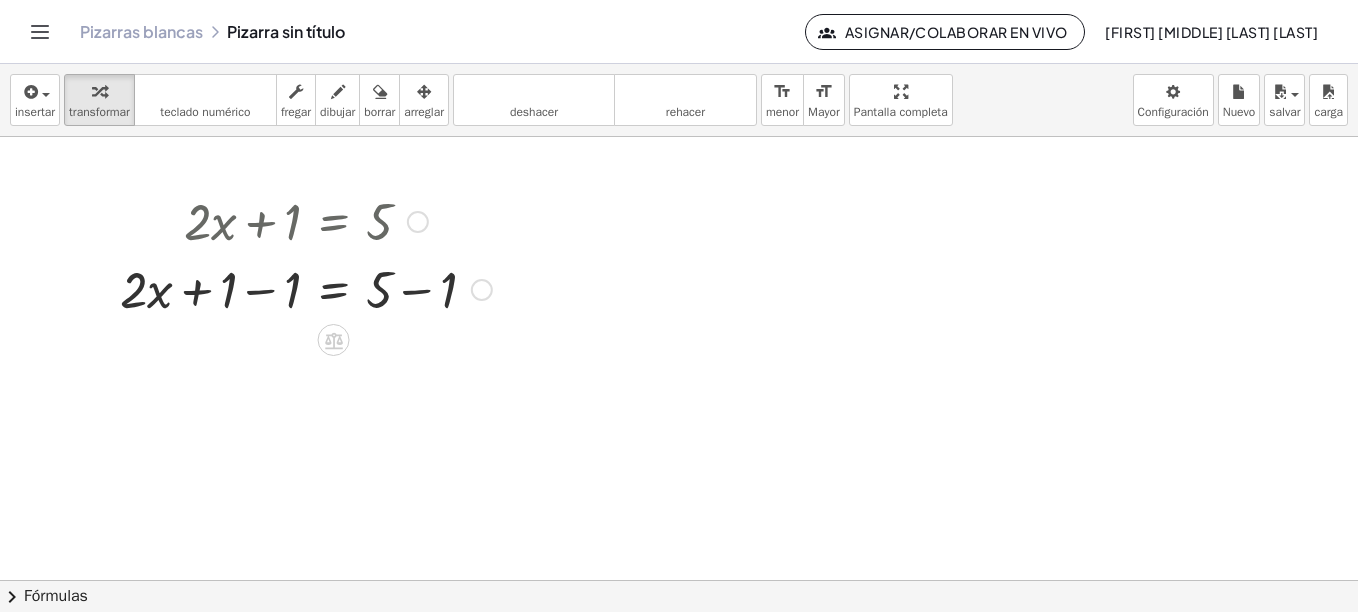 click at bounding box center (482, 290) 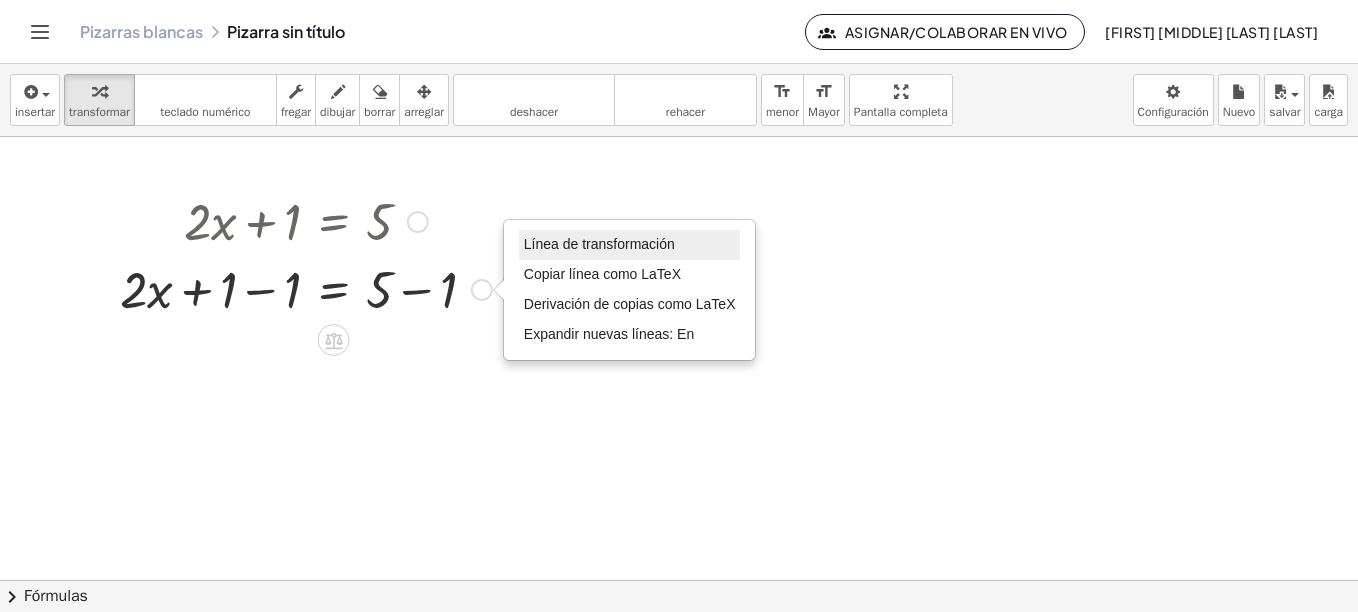 click on "Línea de transformación" at bounding box center [599, 244] 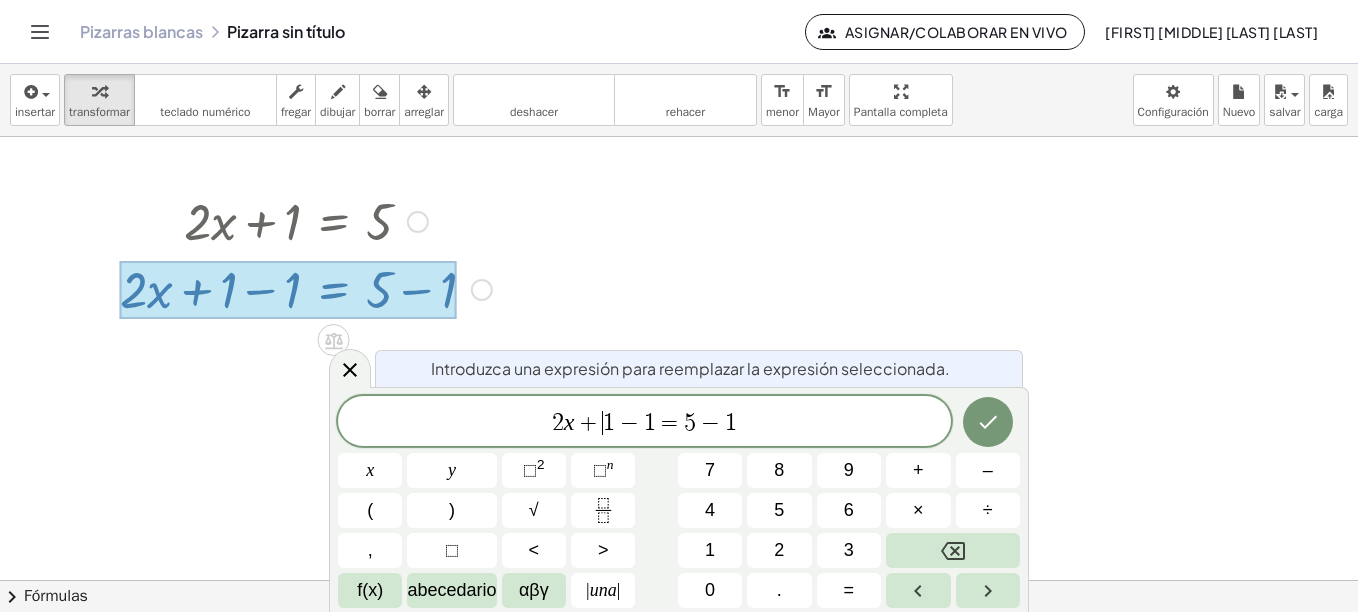 click at bounding box center [679, 358] 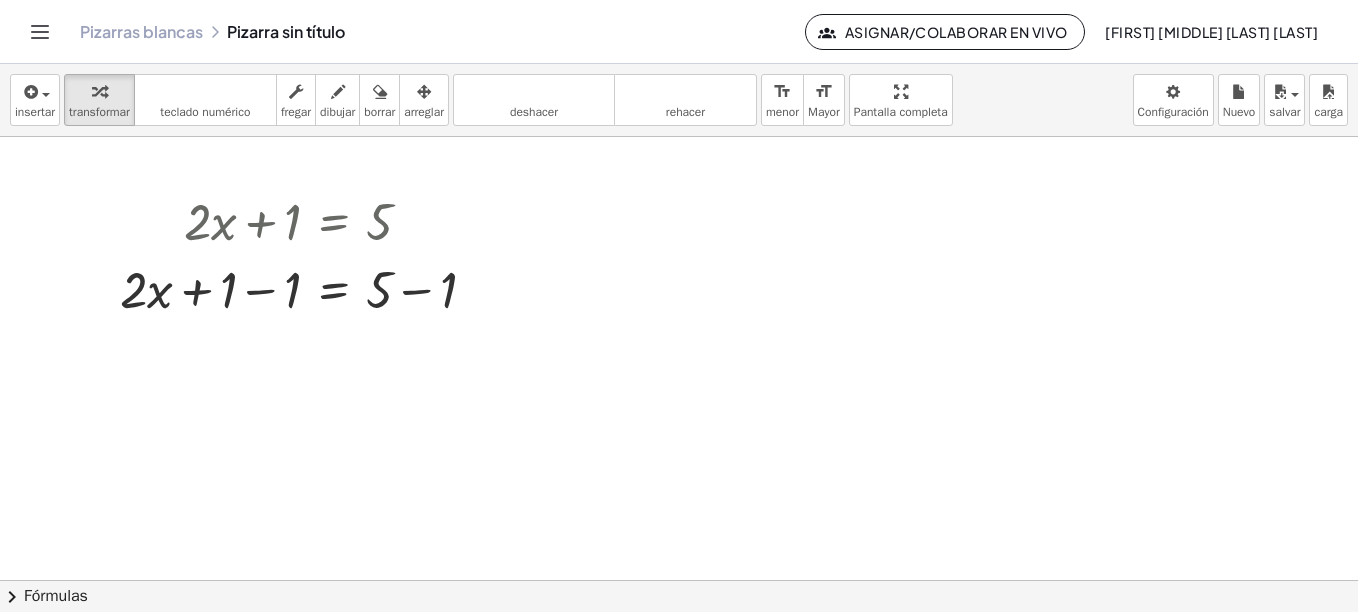 click on "Pizarras blancas Pizarra sin título" at bounding box center (442, 32) 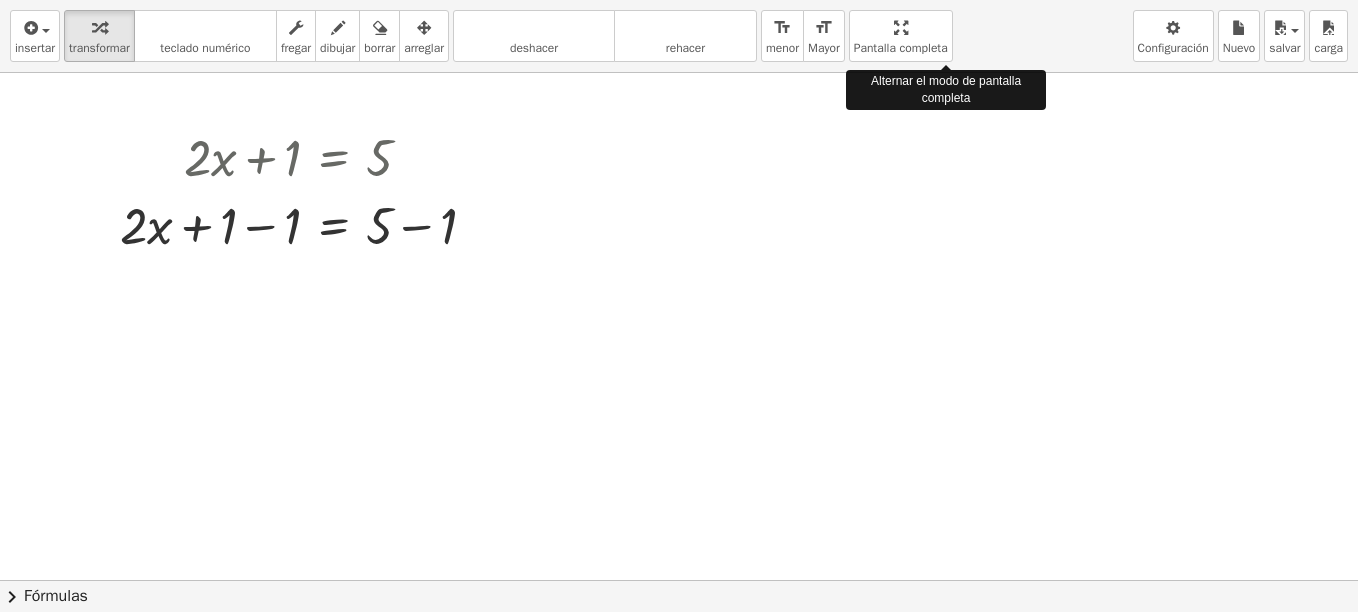 click on "insertar select one: Math Expression Function Text Youtube Video Graphing Geometry Geometry 3D transformar teclado teclado numérico fregar dibujar borrar arreglar deshacer deshacer rehacer rehacer format_size menor format_size Mayor Pantalla completa carga   salvar Nuevo Configuración Alternar el modo de pantalla completa + · 2 · x + 1 = 5 + · 2 · x + 1 − 1 = + 5 − 1 Transform line Copy line as LaTeX Copy derivation as LaTeX Expand new lines: On × chevron_right  Fórmulas
Drag one side of a formula onto a highlighted expression on the canvas to apply it.
Quadratic Formula
+ · a · x 2 + · b · x + c = 0
⇔
x = · ( − b ± 2 √ ( + b 2 − · 4 · a · c ) ) · 2 · a
+ x 2 + · p · x + q = 0
⇔
x = ·" at bounding box center [679, 306] 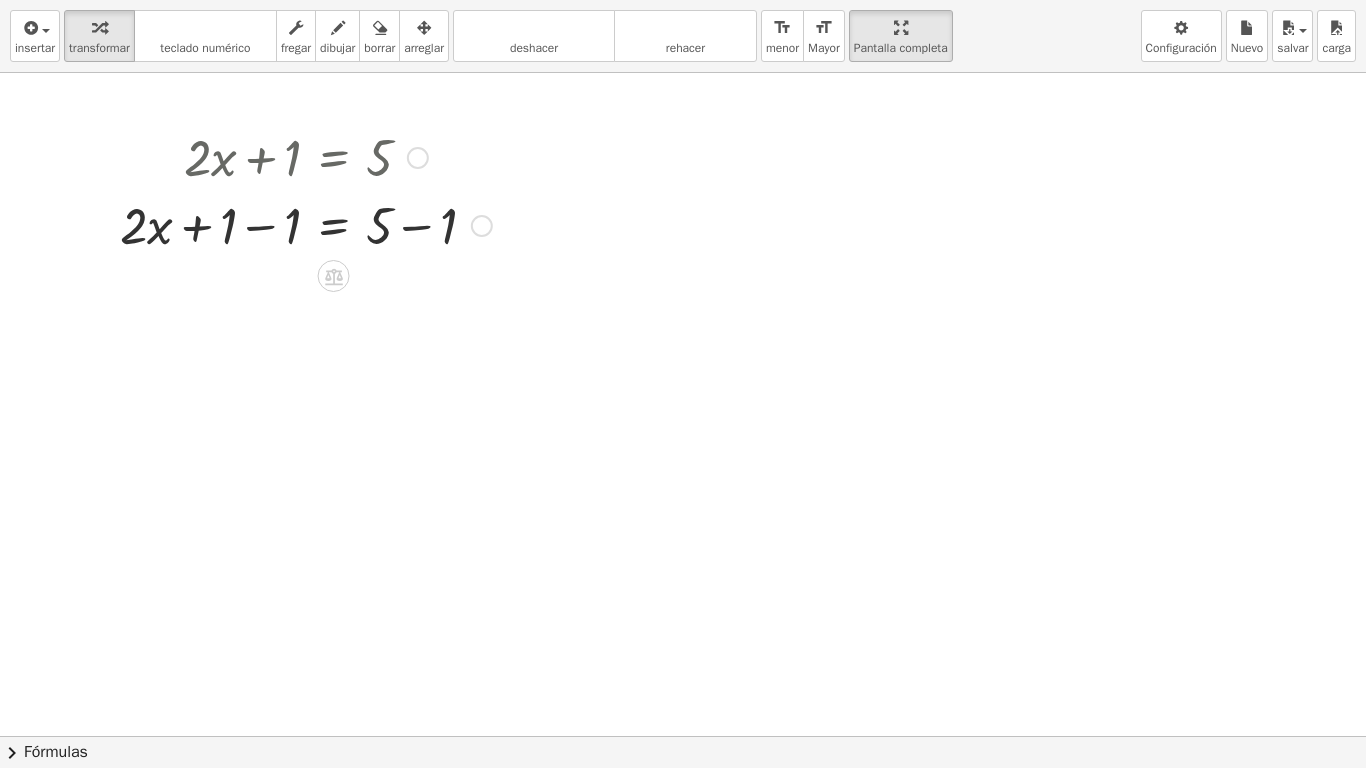 click at bounding box center [418, 158] 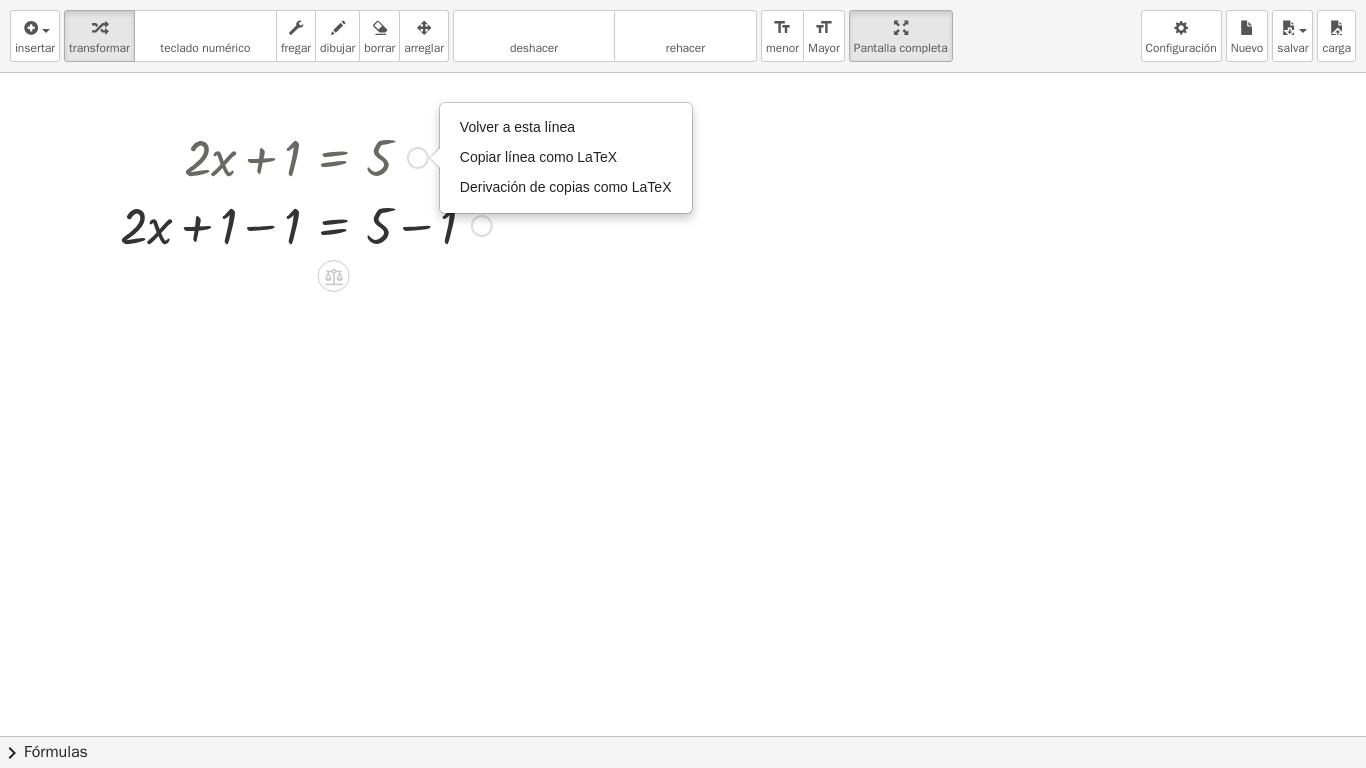 click on "Go back to this line Copy line as LaTeX Copy derivation as LaTeX" at bounding box center (418, 158) 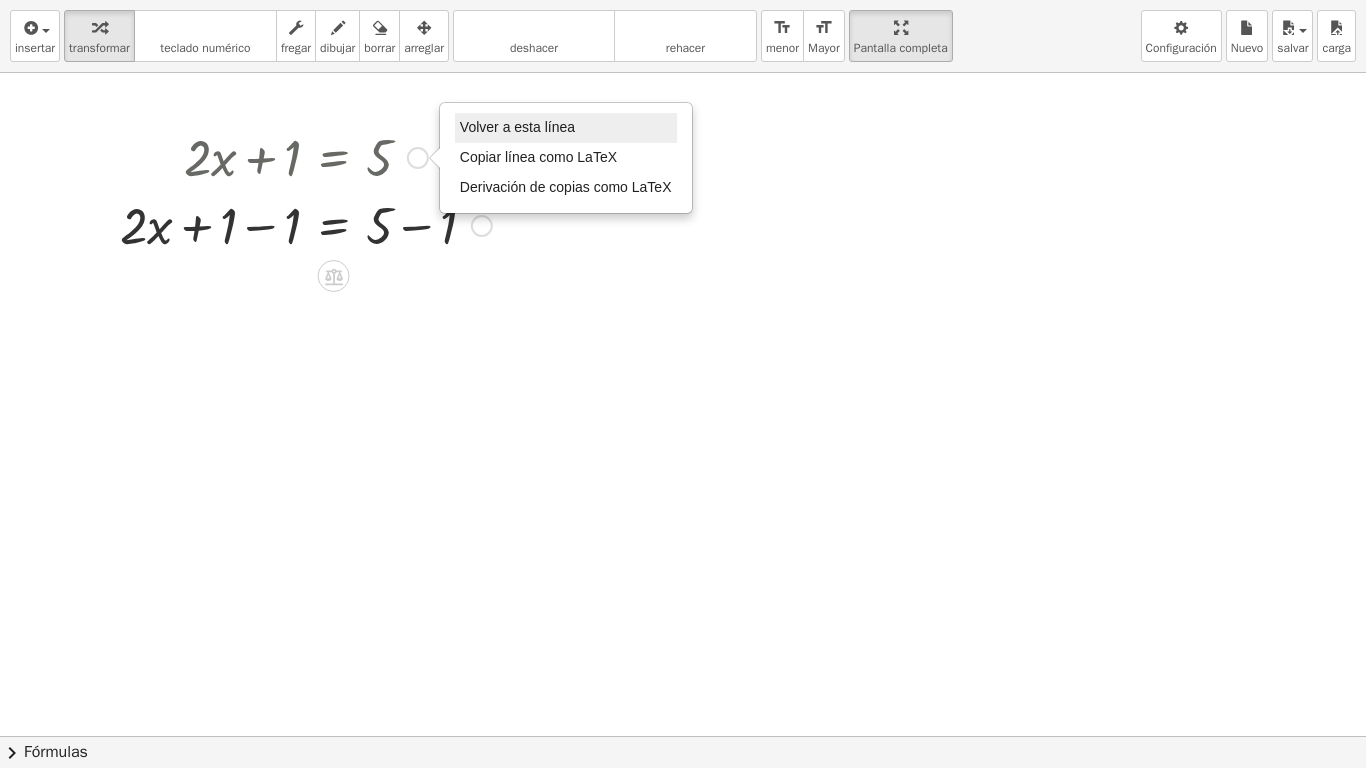 click on "Volver a esta línea" at bounding box center [517, 127] 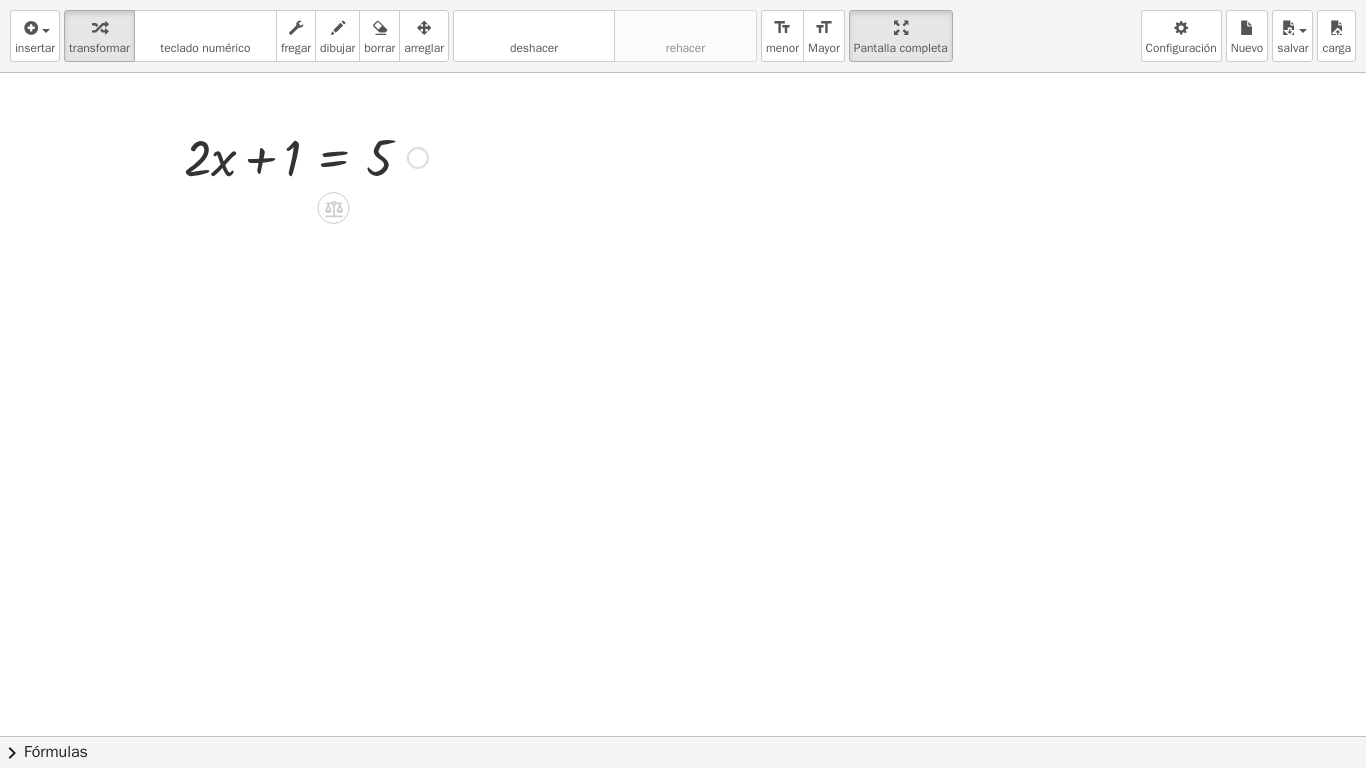 click on "Go back to this line Copy line as LaTeX Copy derivation as LaTeX" at bounding box center (418, 158) 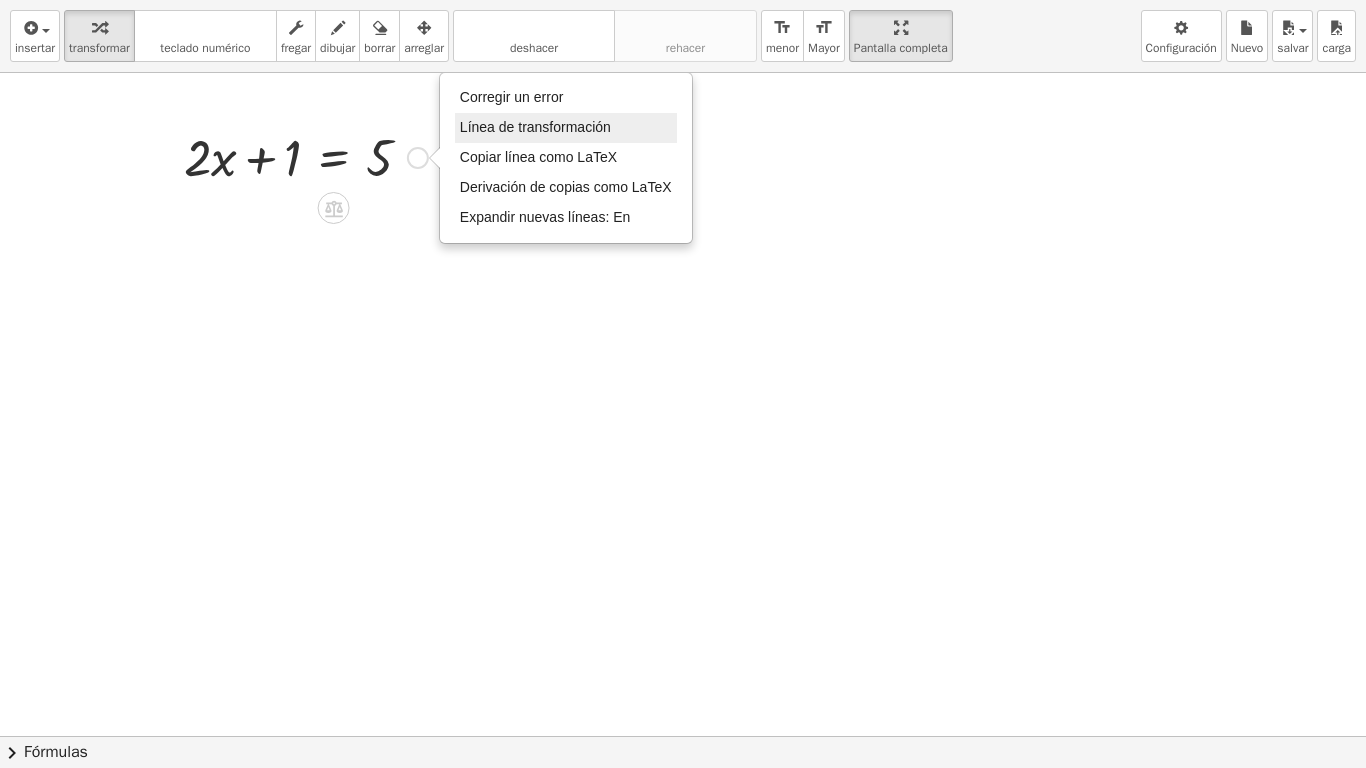 click on "Línea de transformación" at bounding box center (535, 127) 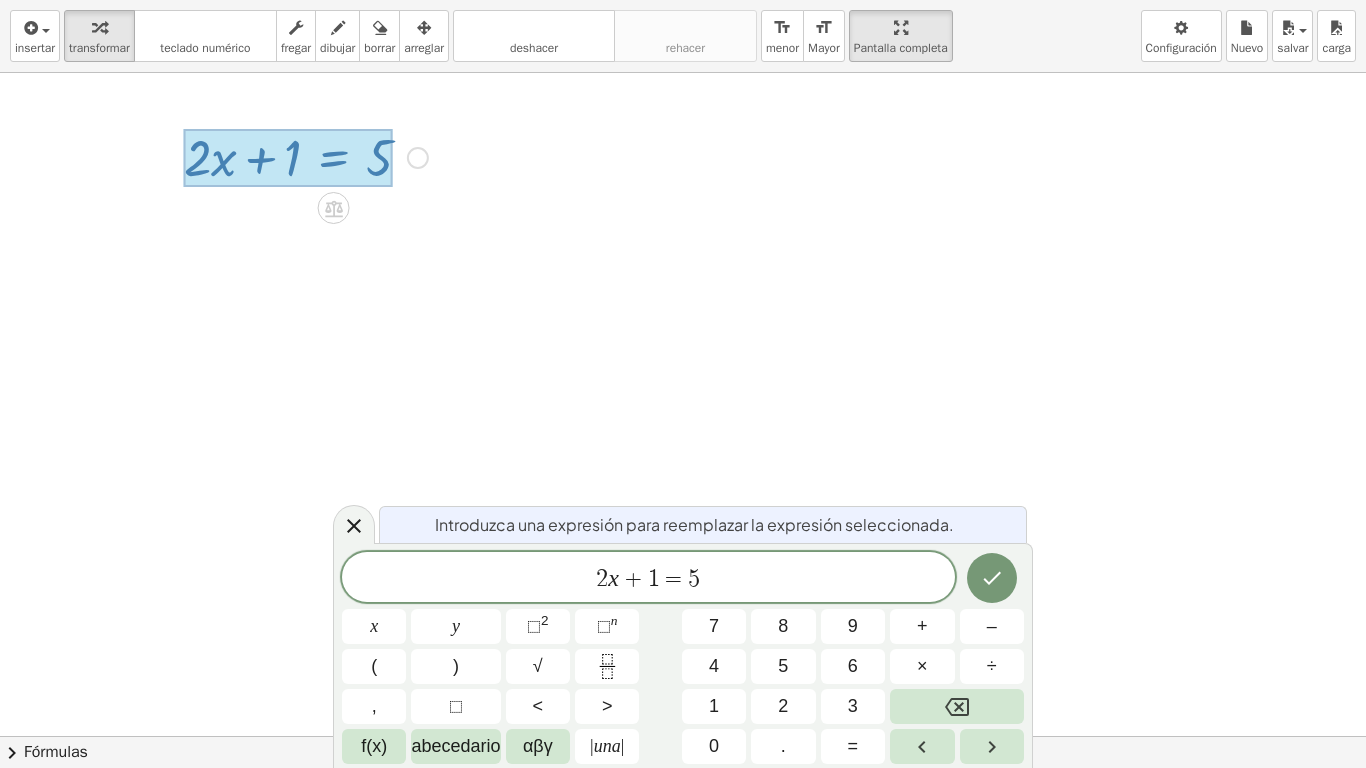 click on "5" at bounding box center (694, 579) 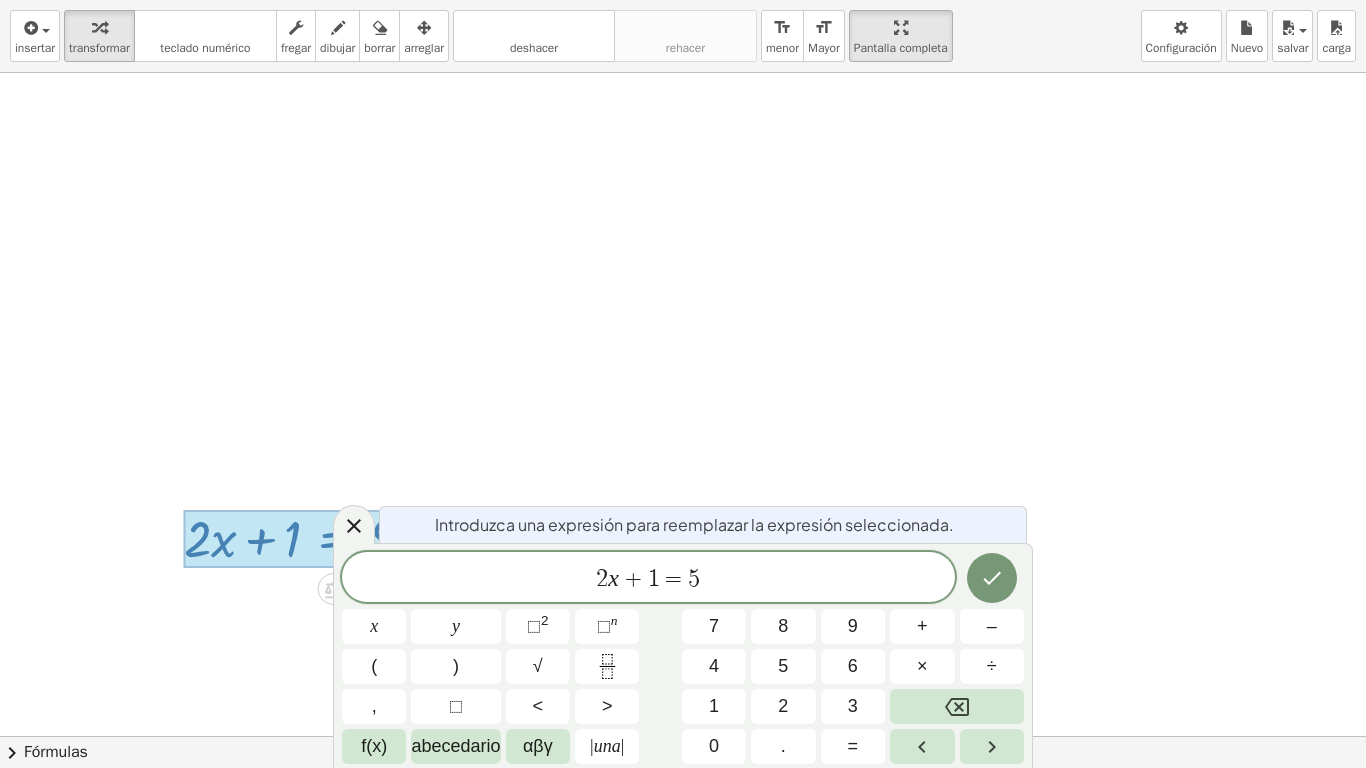 scroll, scrollTop: 300, scrollLeft: 0, axis: vertical 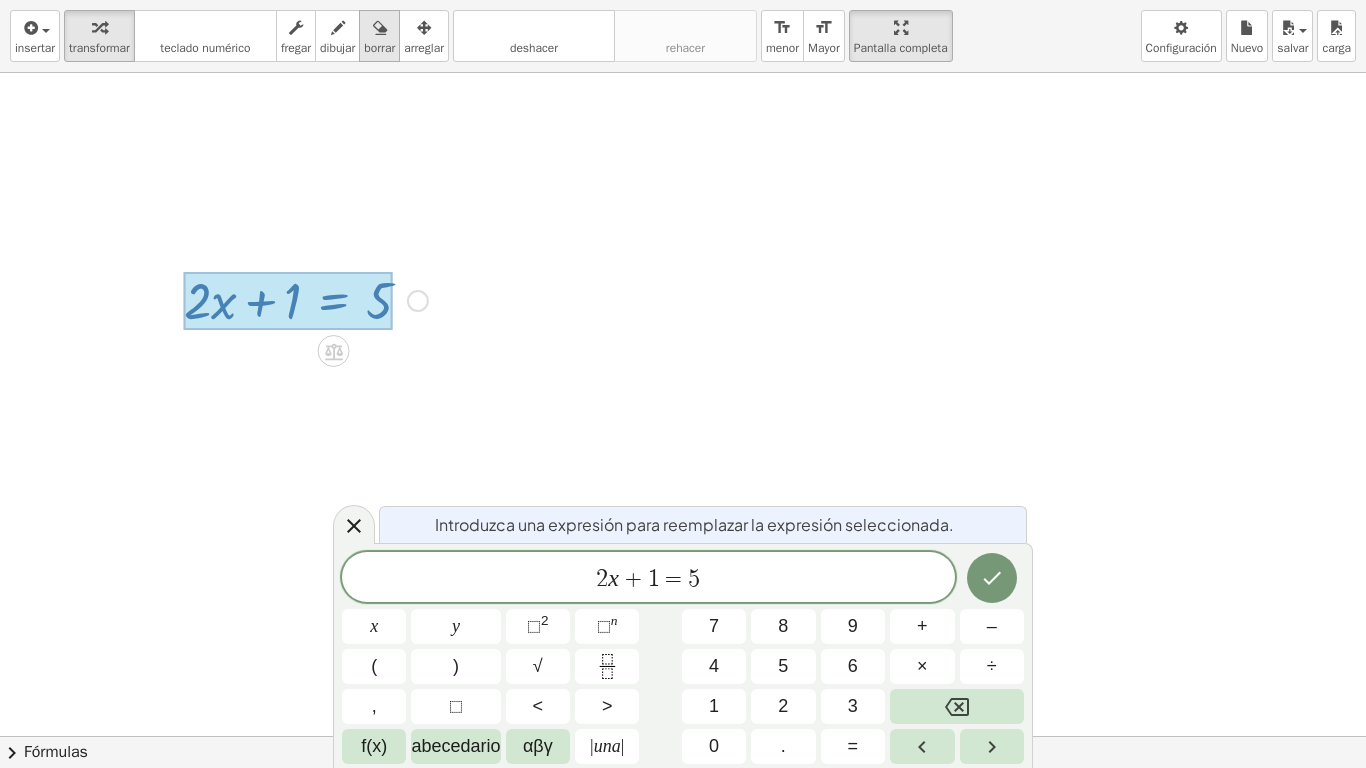 click at bounding box center (380, 28) 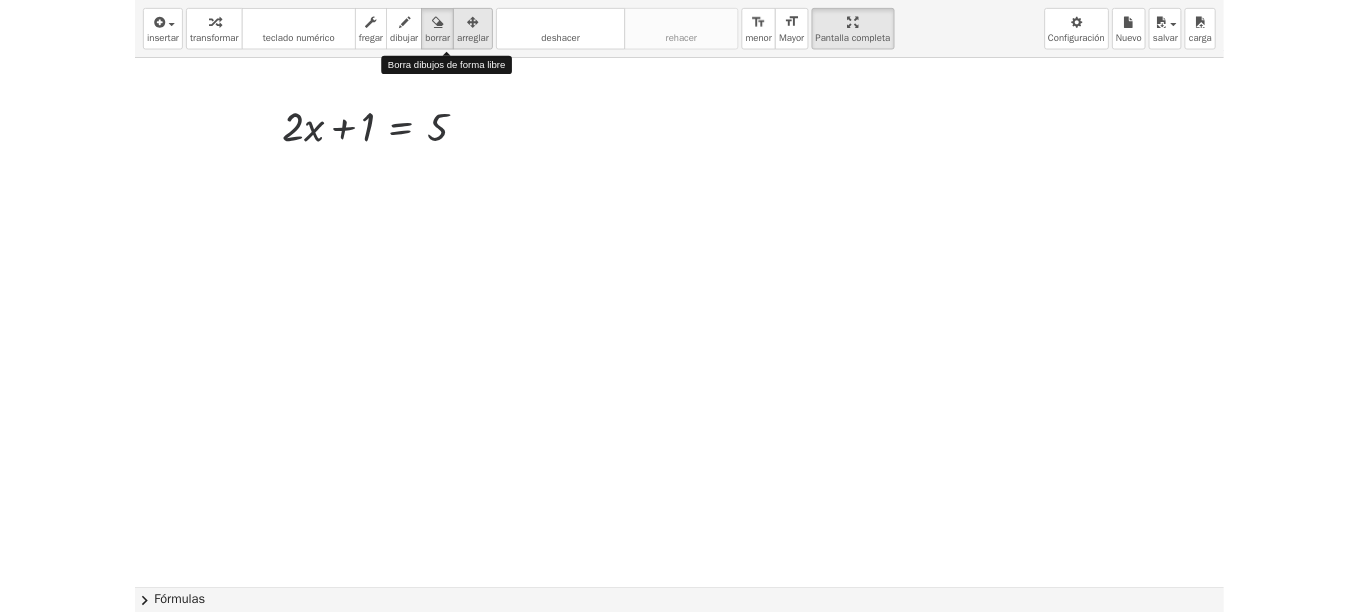 scroll, scrollTop: 443, scrollLeft: 0, axis: vertical 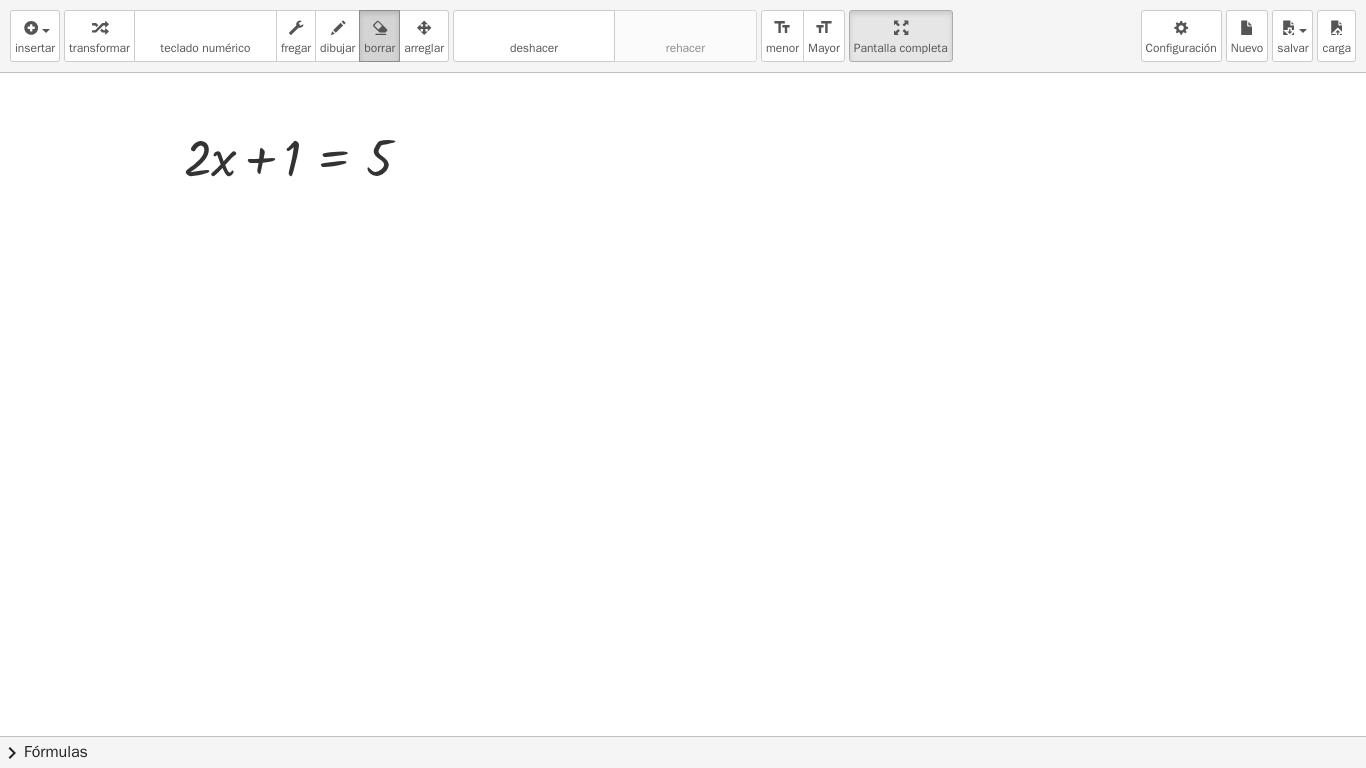 click at bounding box center (380, 28) 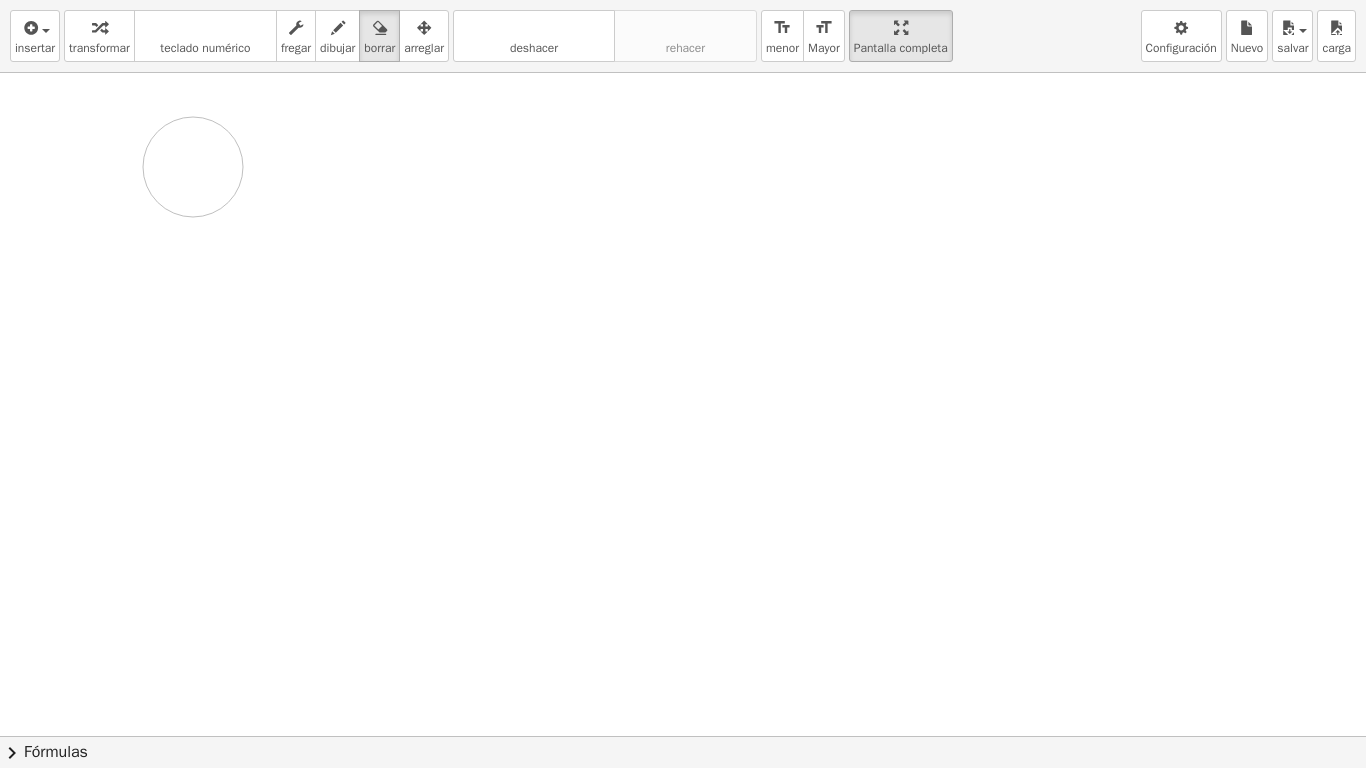 drag, startPoint x: 402, startPoint y: 139, endPoint x: 211, endPoint y: 171, distance: 193.66208 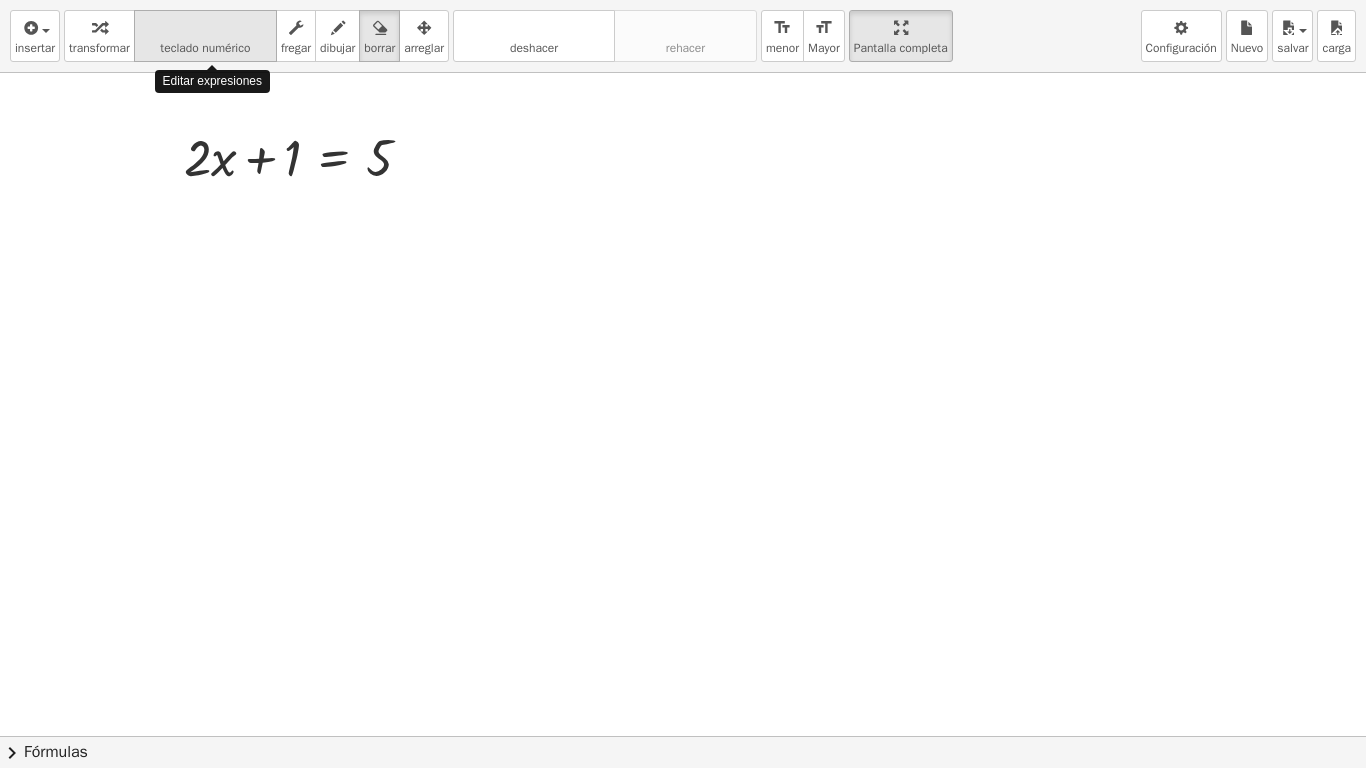 click on "teclado" at bounding box center [205, 28] 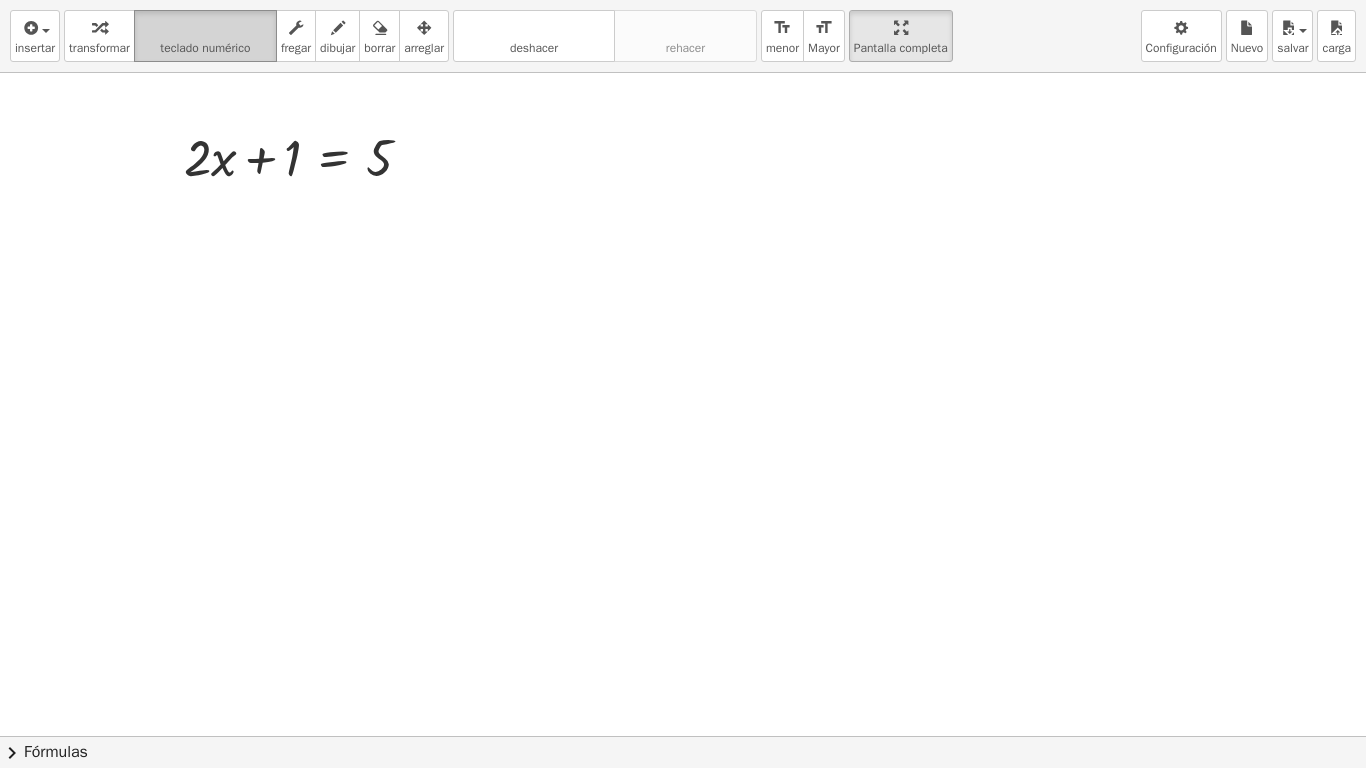 click on "teclado" at bounding box center [205, 28] 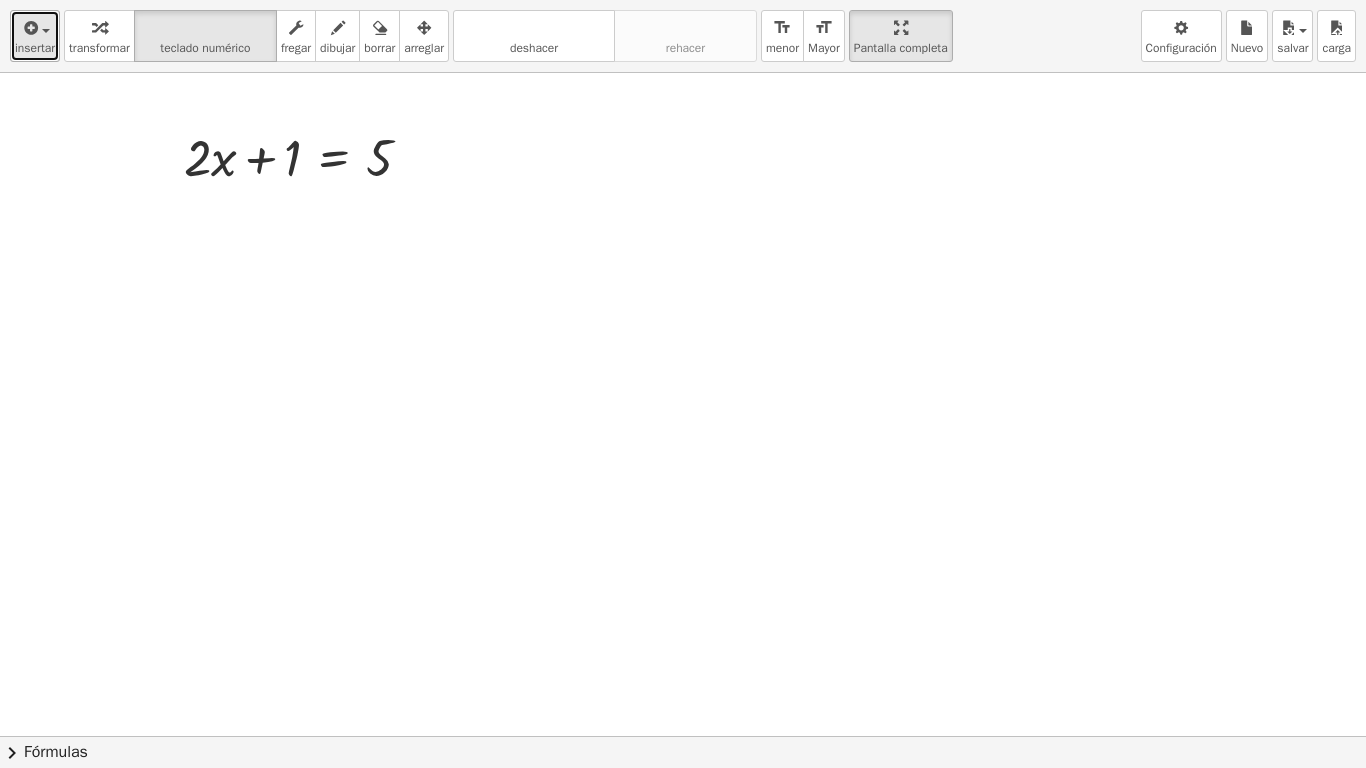 click at bounding box center (35, 27) 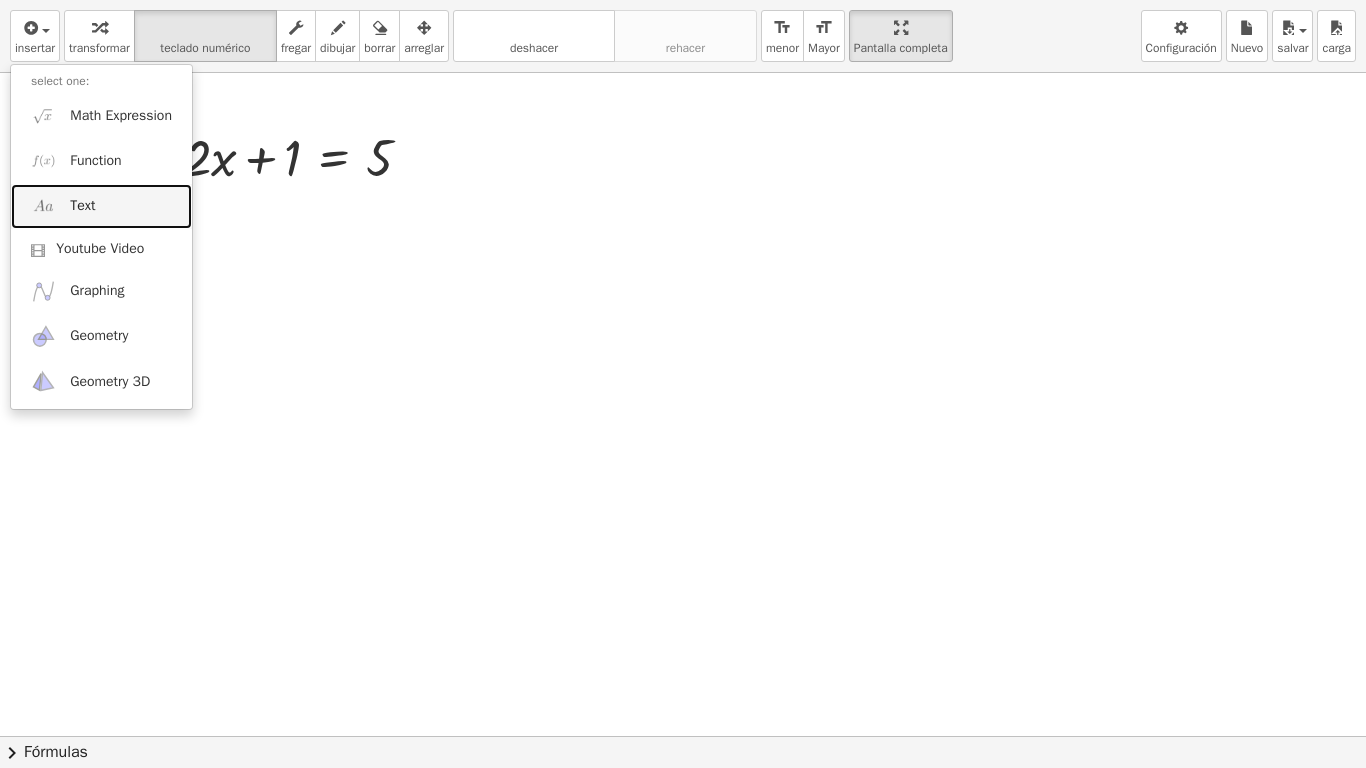click on "Text" at bounding box center [82, 206] 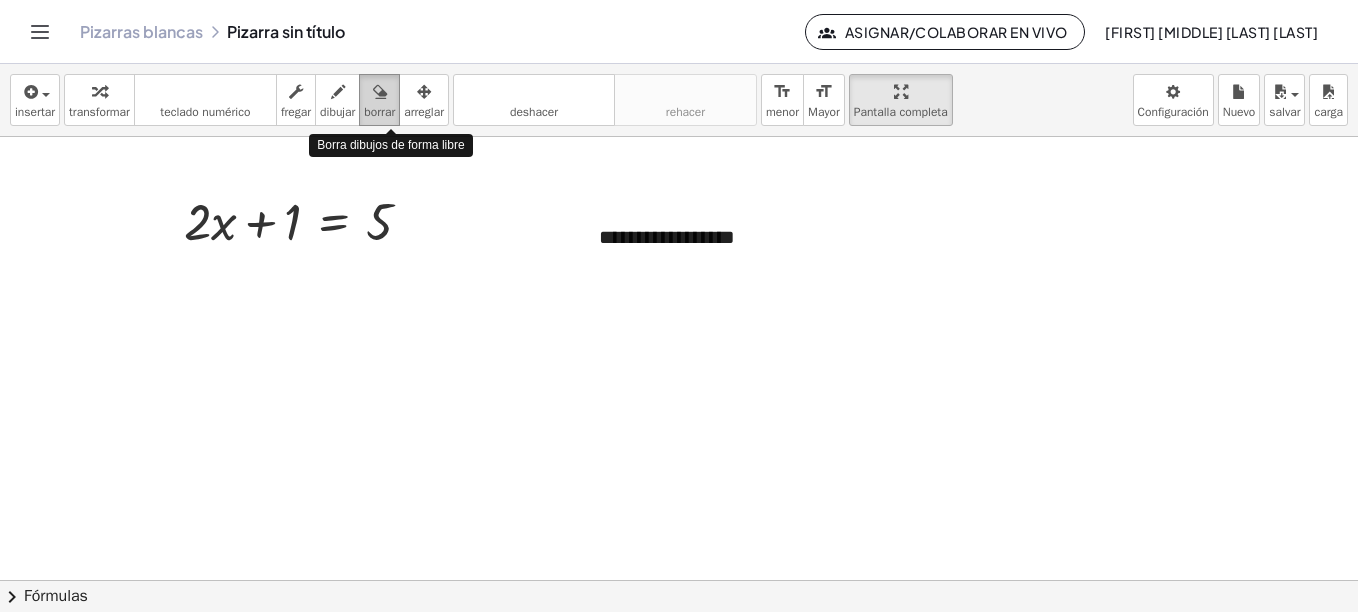click at bounding box center (380, 92) 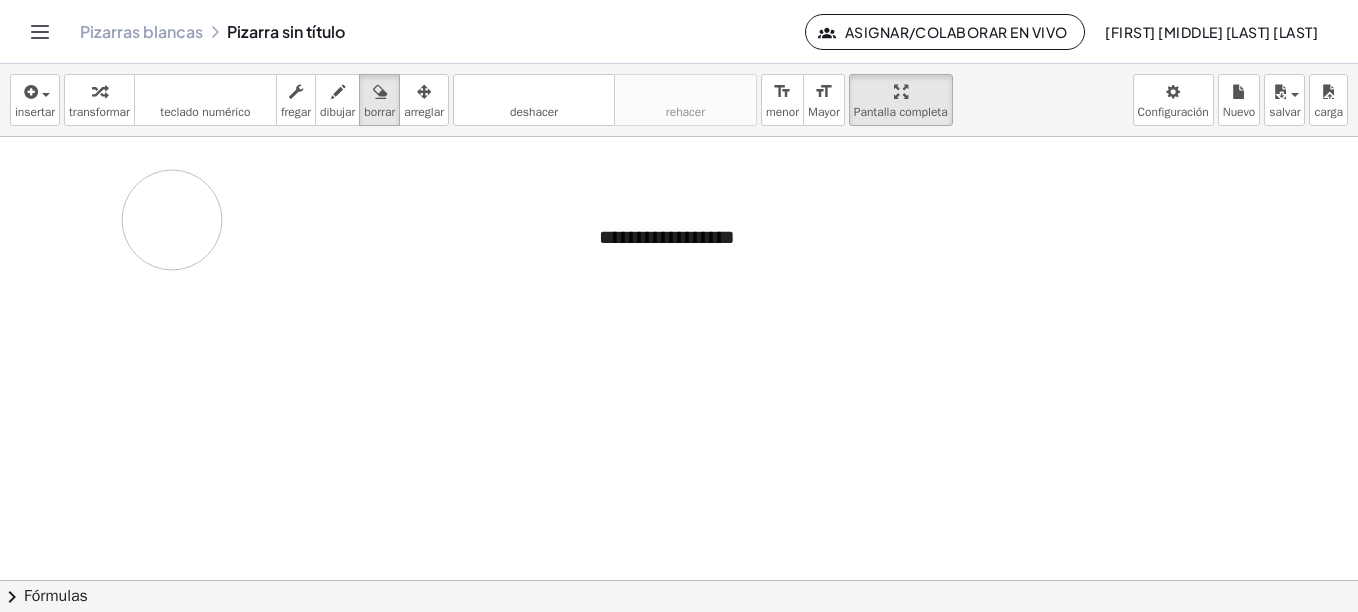 drag, startPoint x: 394, startPoint y: 214, endPoint x: 172, endPoint y: 220, distance: 222.08107 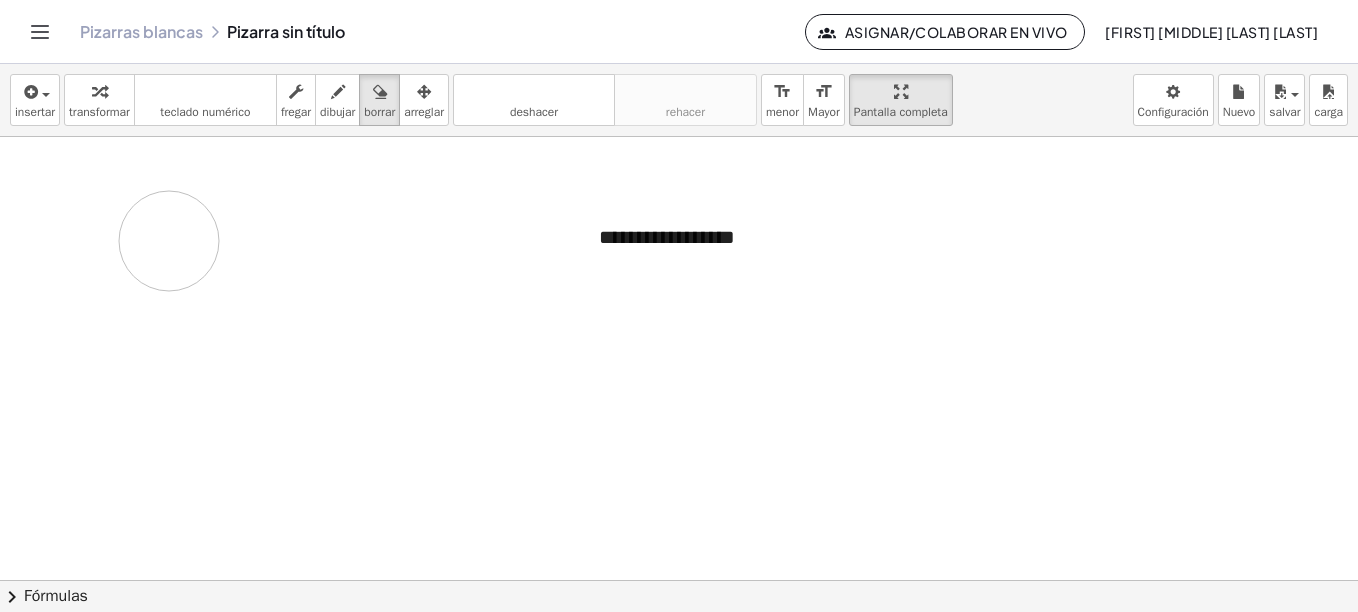 drag, startPoint x: 414, startPoint y: 207, endPoint x: 143, endPoint y: 255, distance: 275.2181 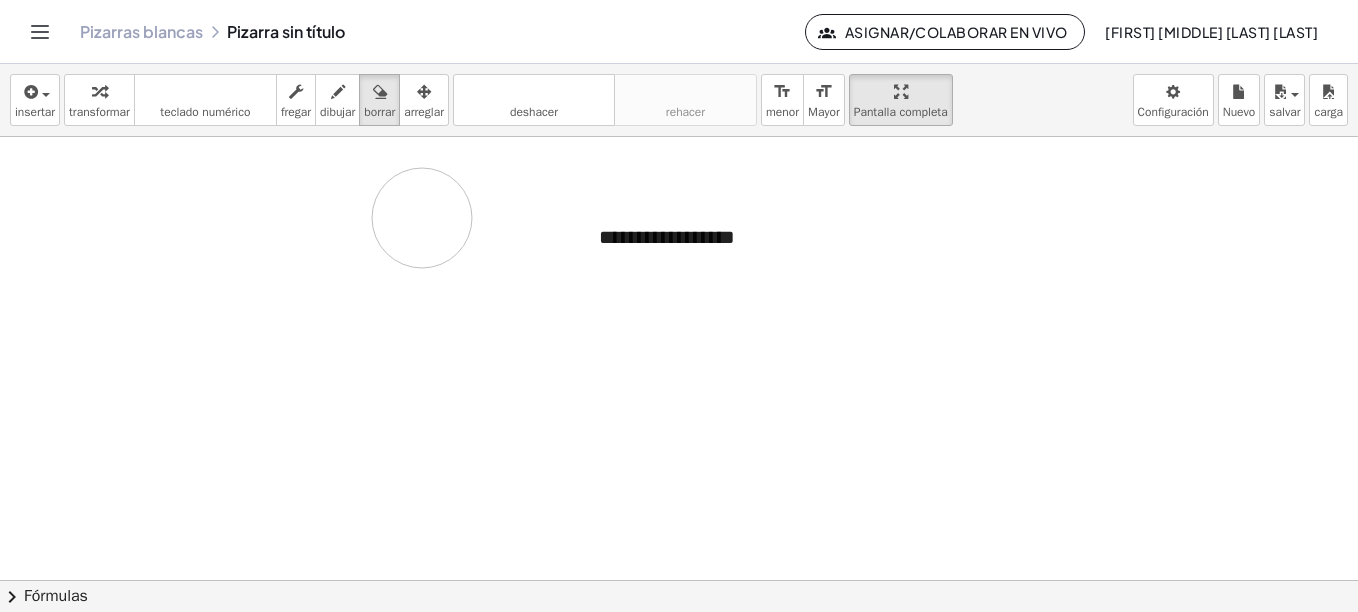 drag, startPoint x: 283, startPoint y: 226, endPoint x: 423, endPoint y: 218, distance: 140.22838 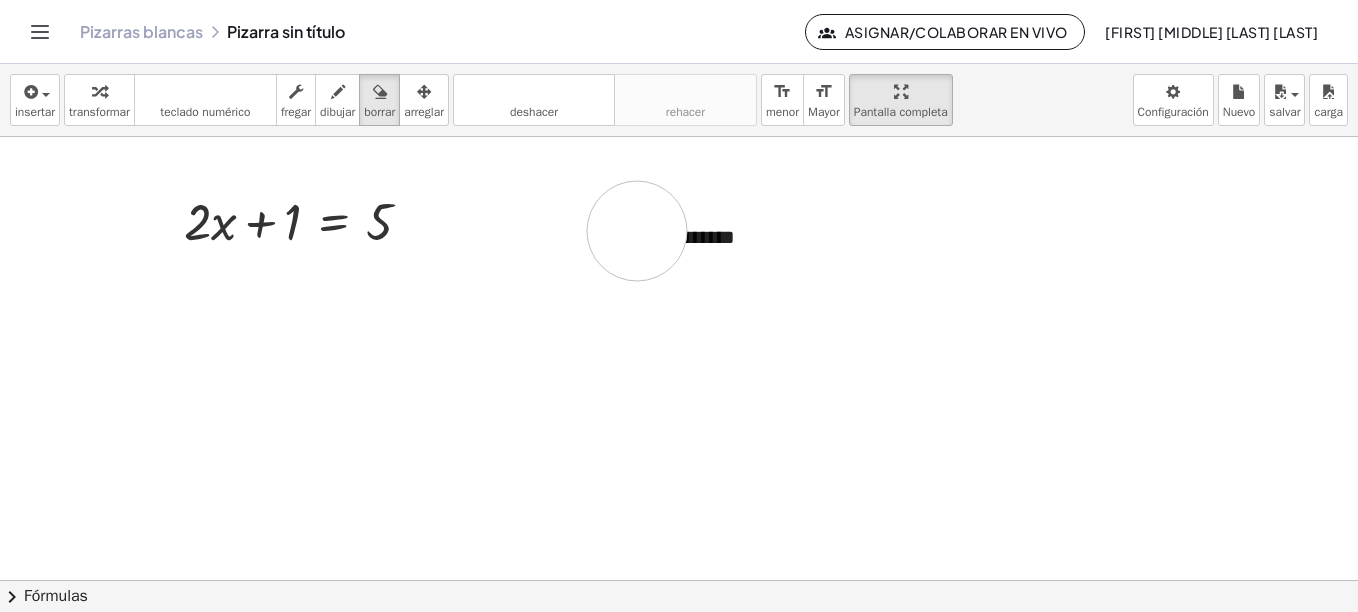 click at bounding box center [679, 358] 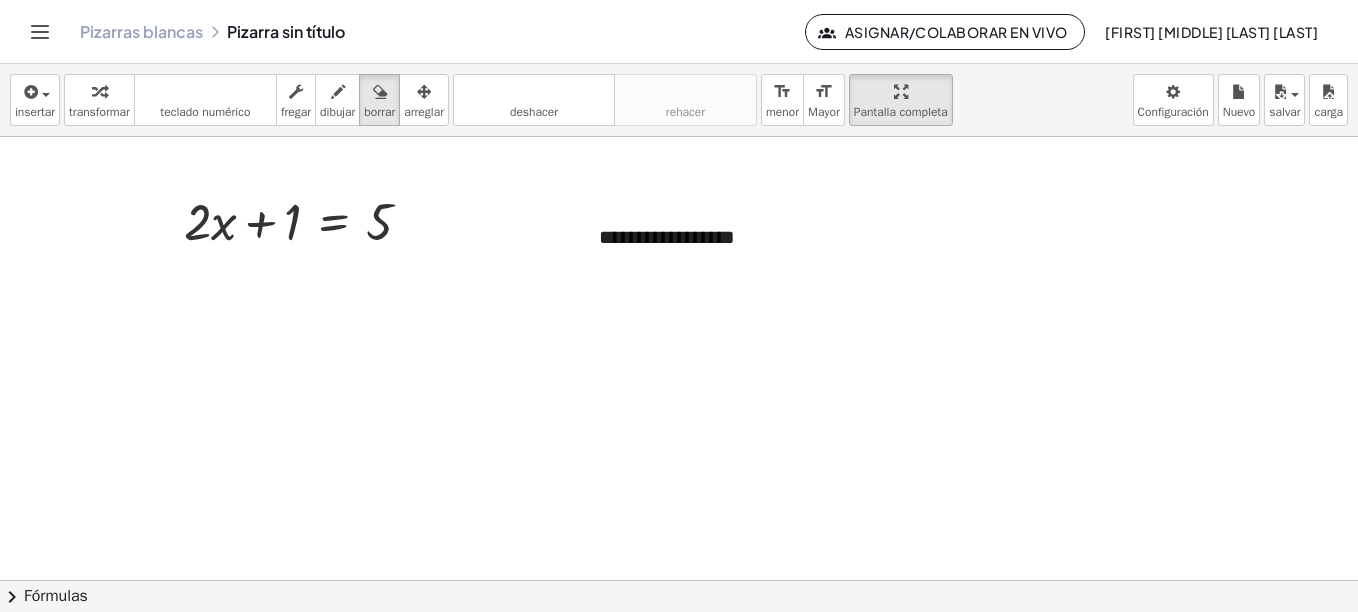 click at bounding box center (679, 358) 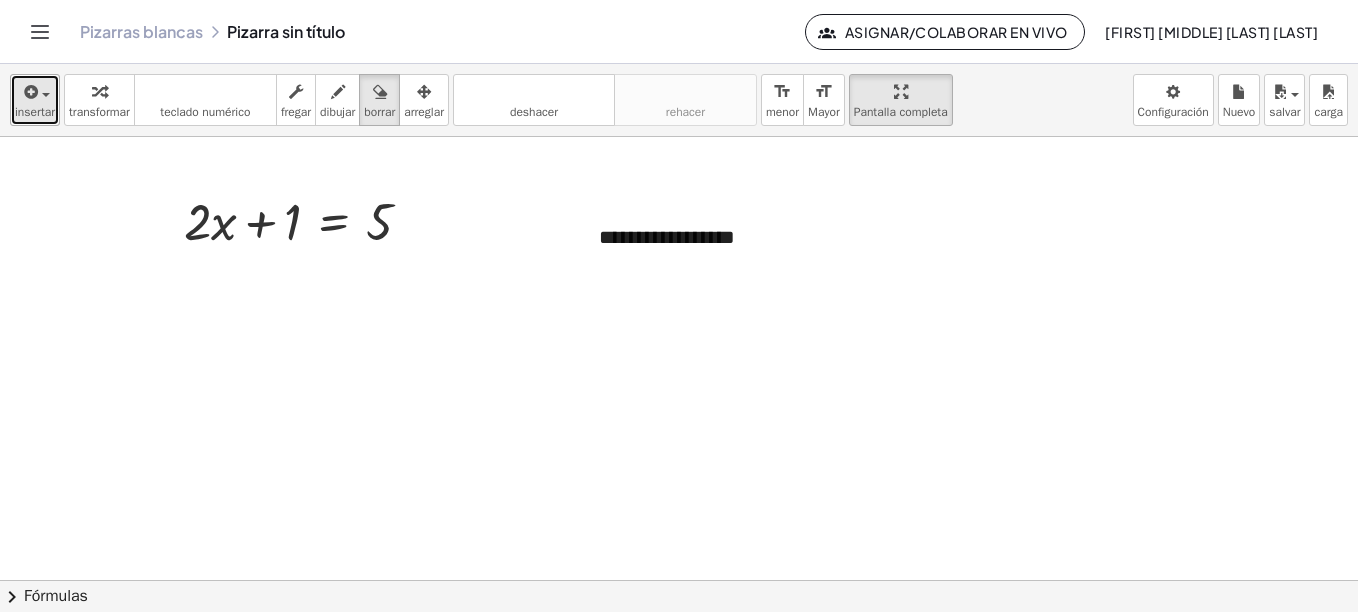 click at bounding box center [35, 91] 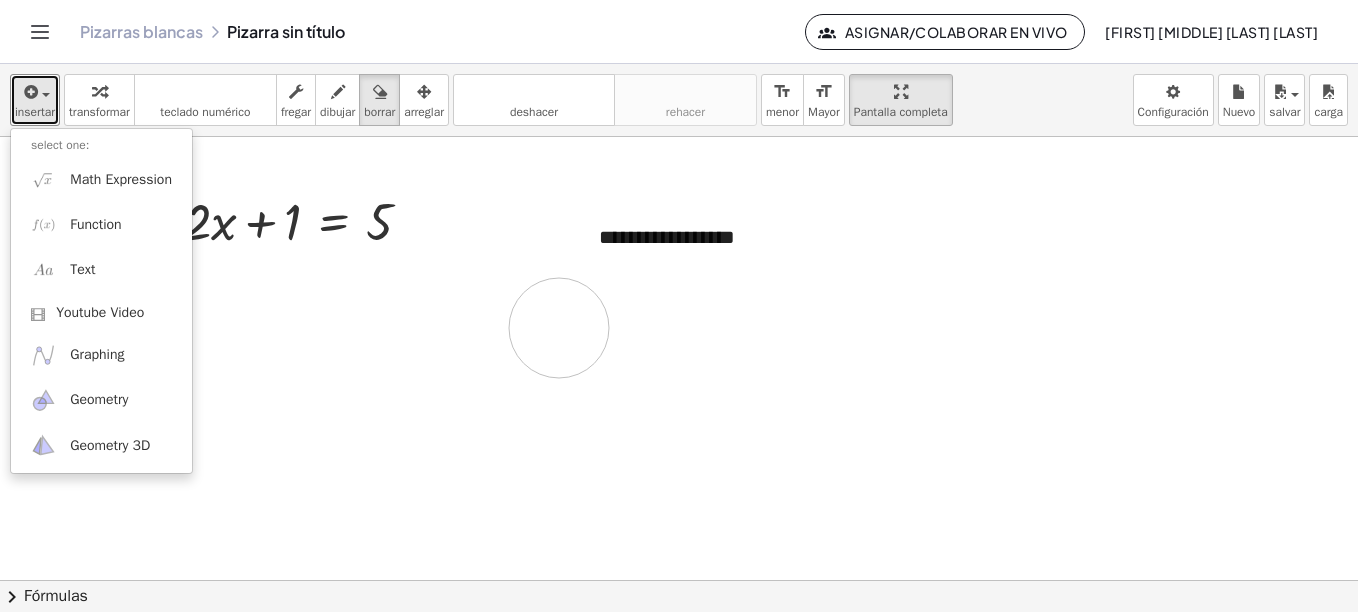 click at bounding box center [679, 358] 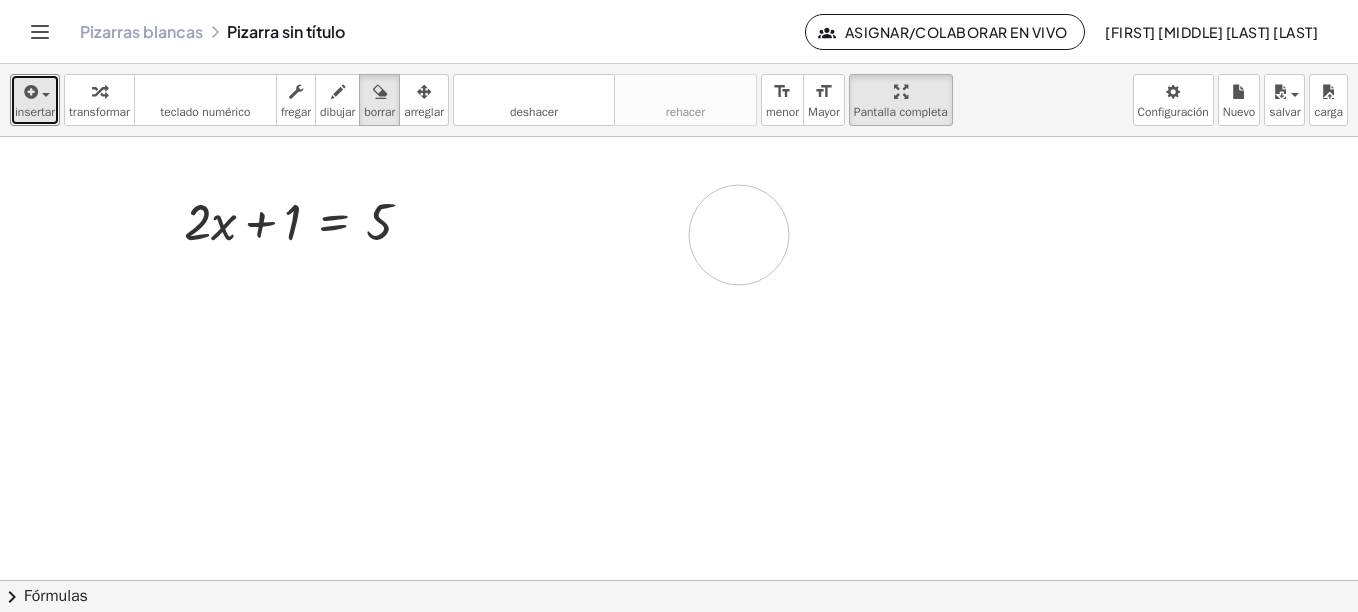 drag, startPoint x: 501, startPoint y: 284, endPoint x: 734, endPoint y: 240, distance: 237.11812 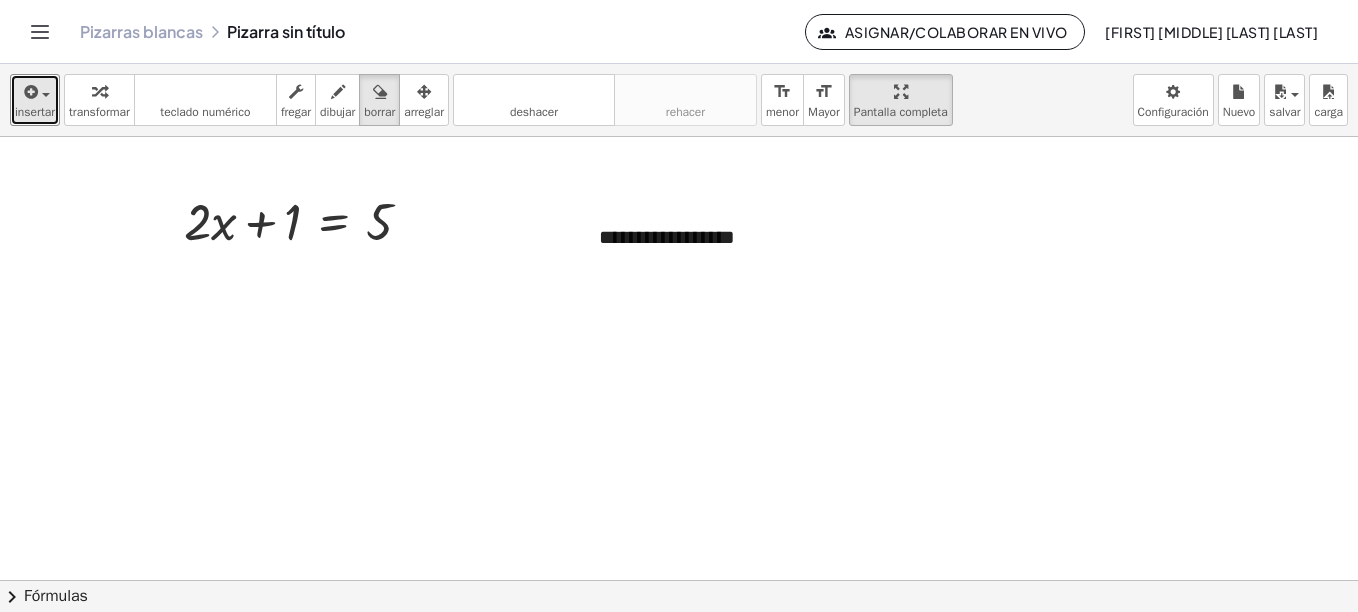 click at bounding box center [679, 358] 